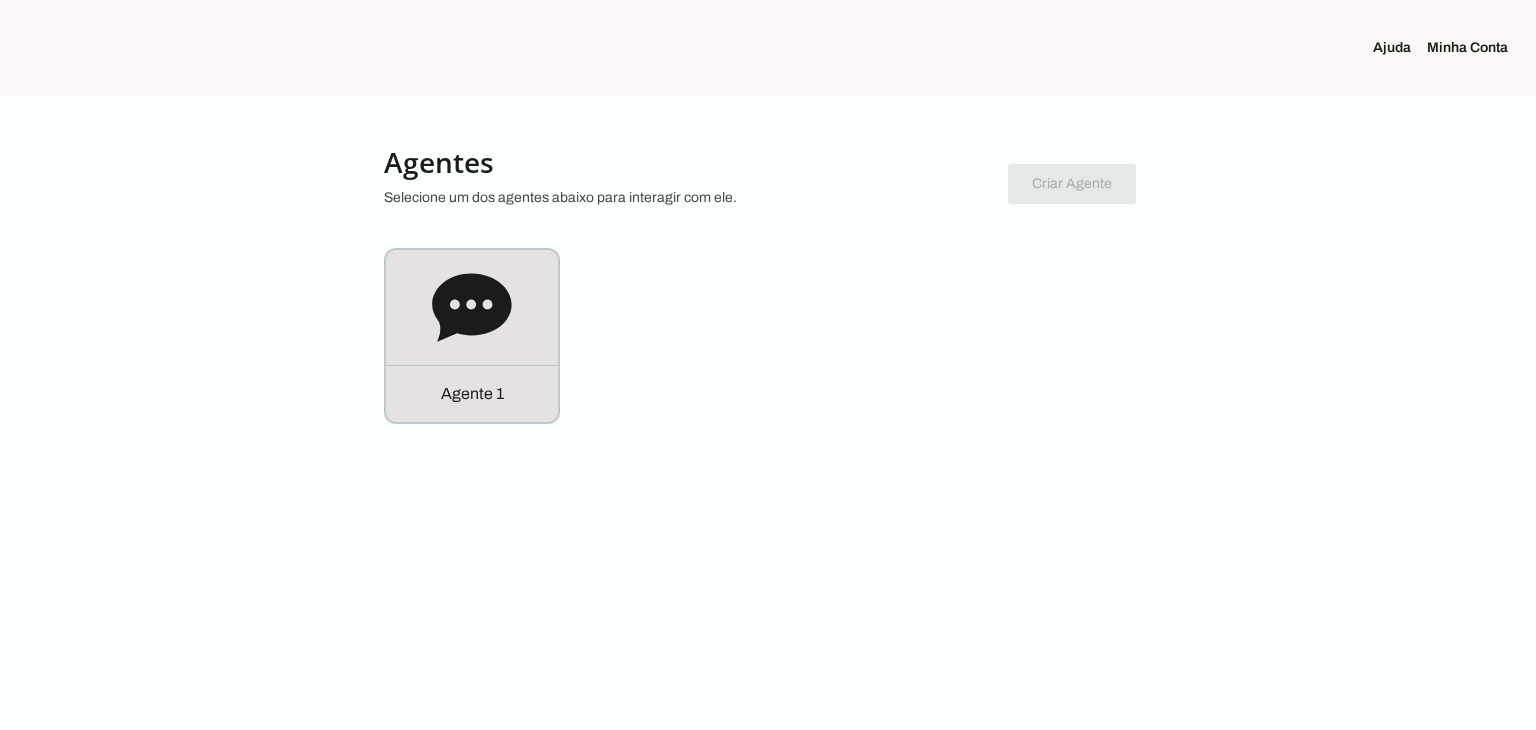 scroll, scrollTop: 0, scrollLeft: 0, axis: both 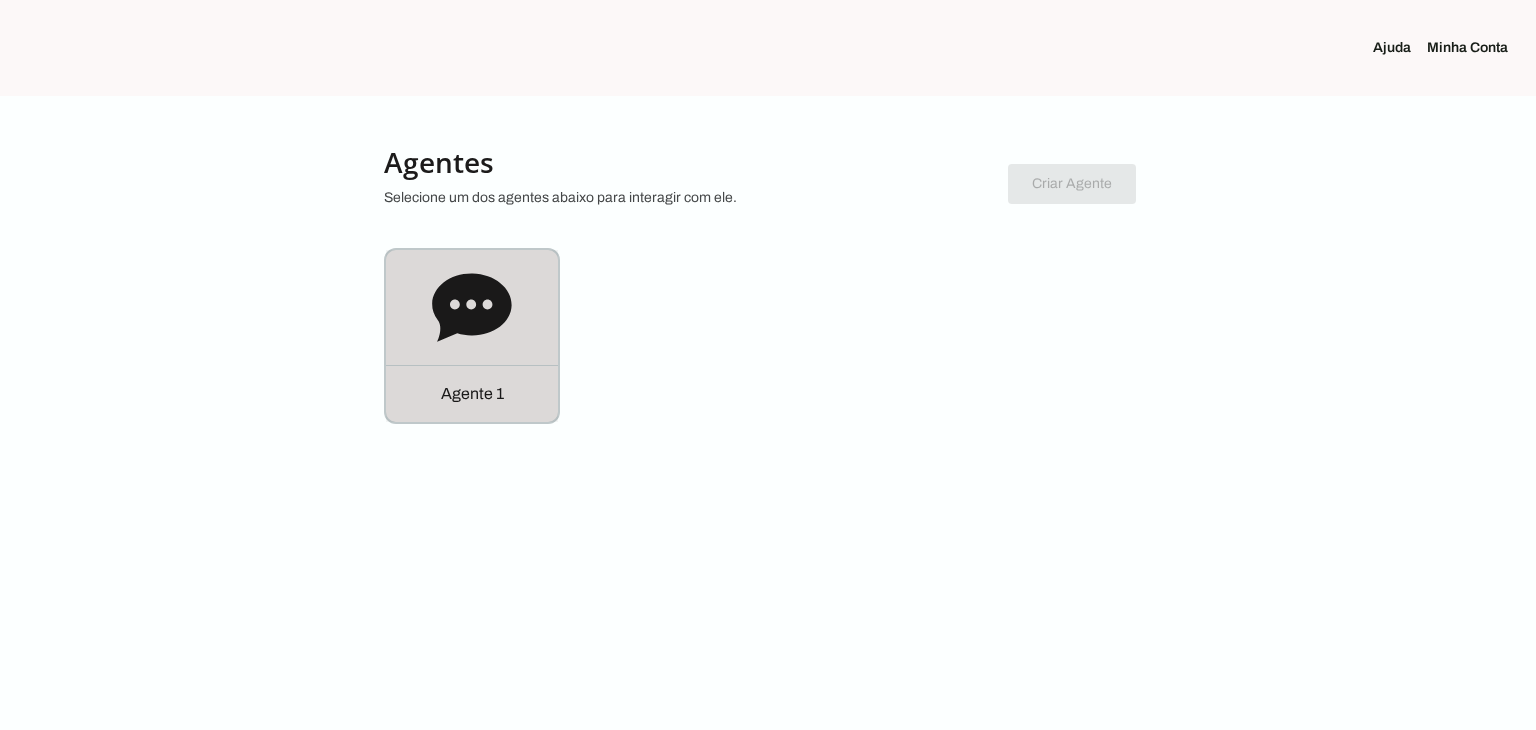 click 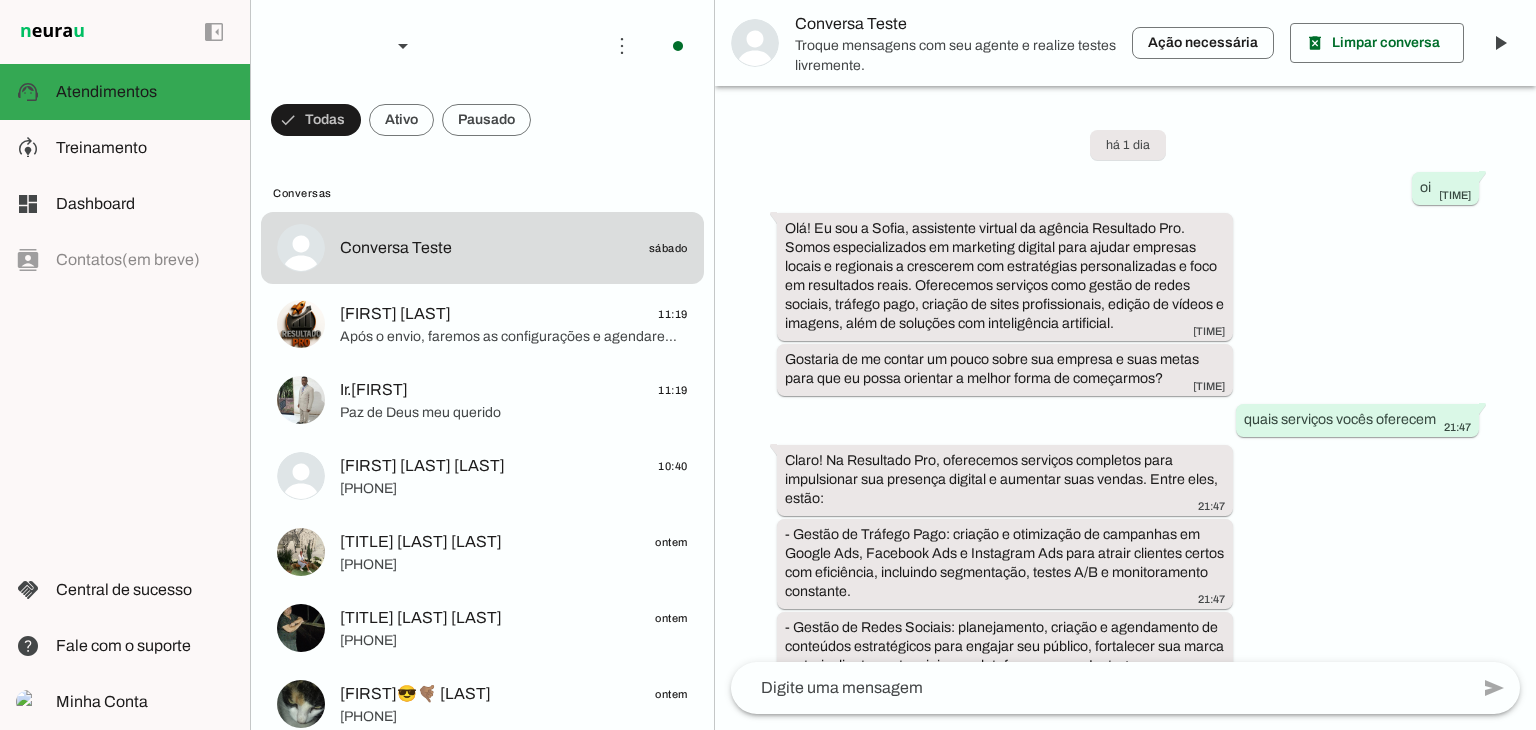 scroll, scrollTop: 1420, scrollLeft: 0, axis: vertical 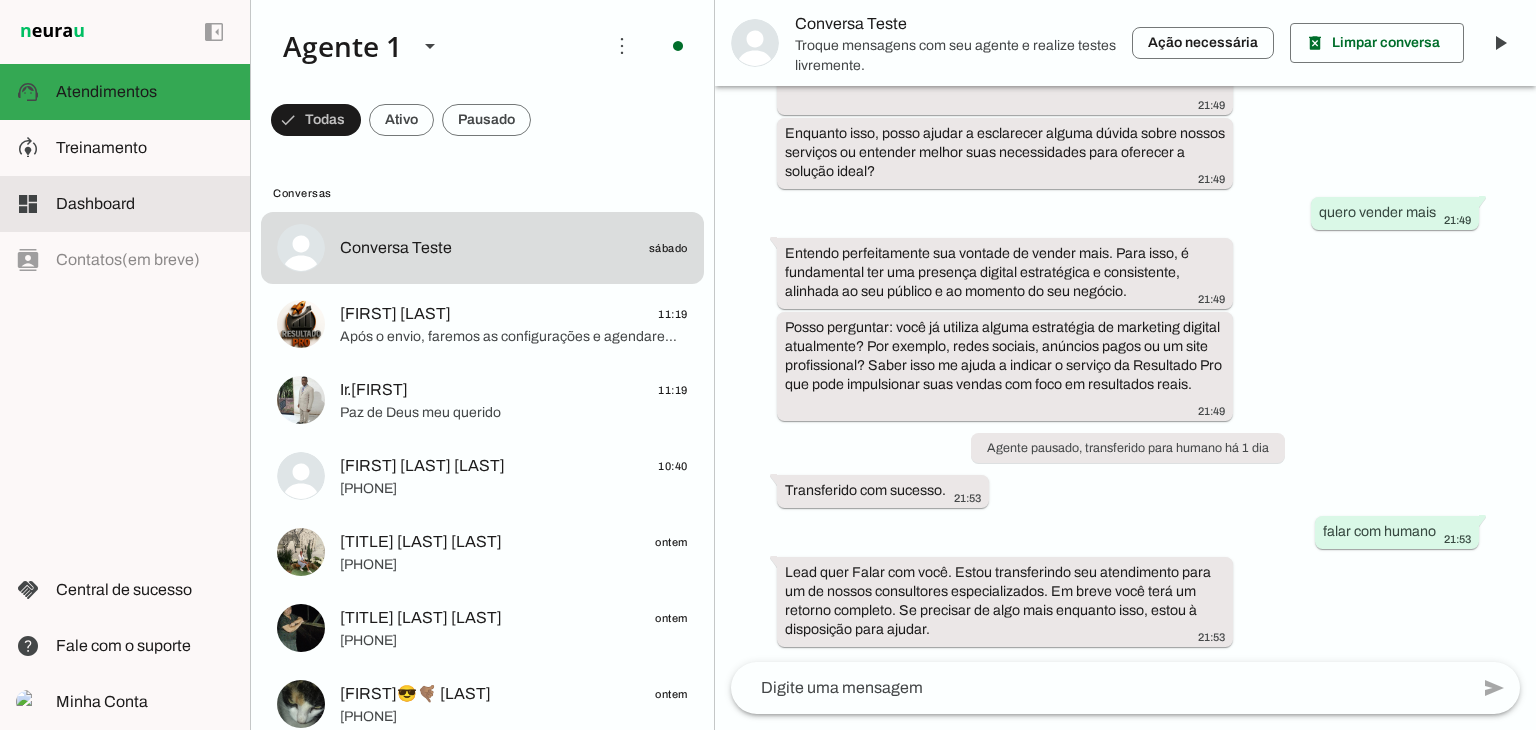 click at bounding box center (145, 204) 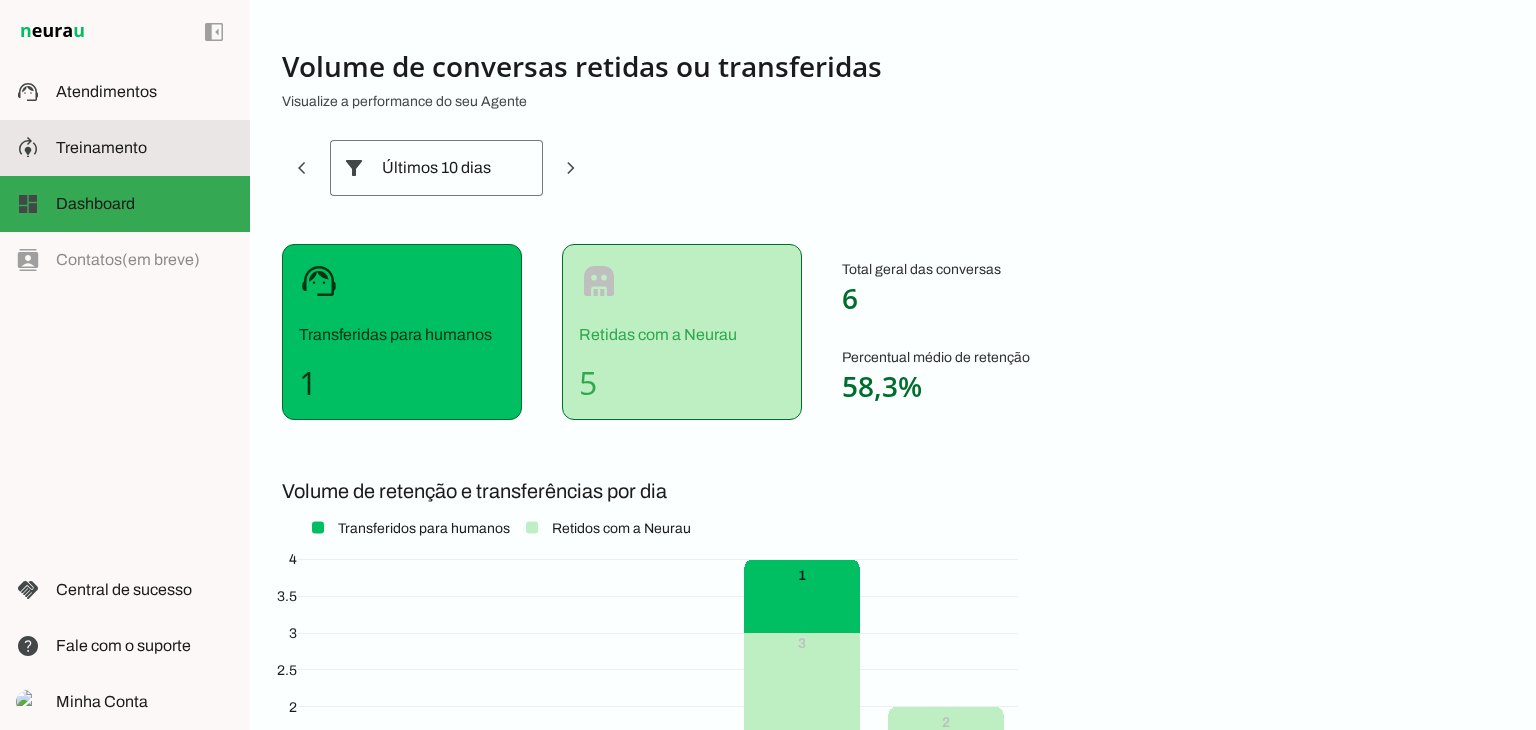 click on "Treinamento" 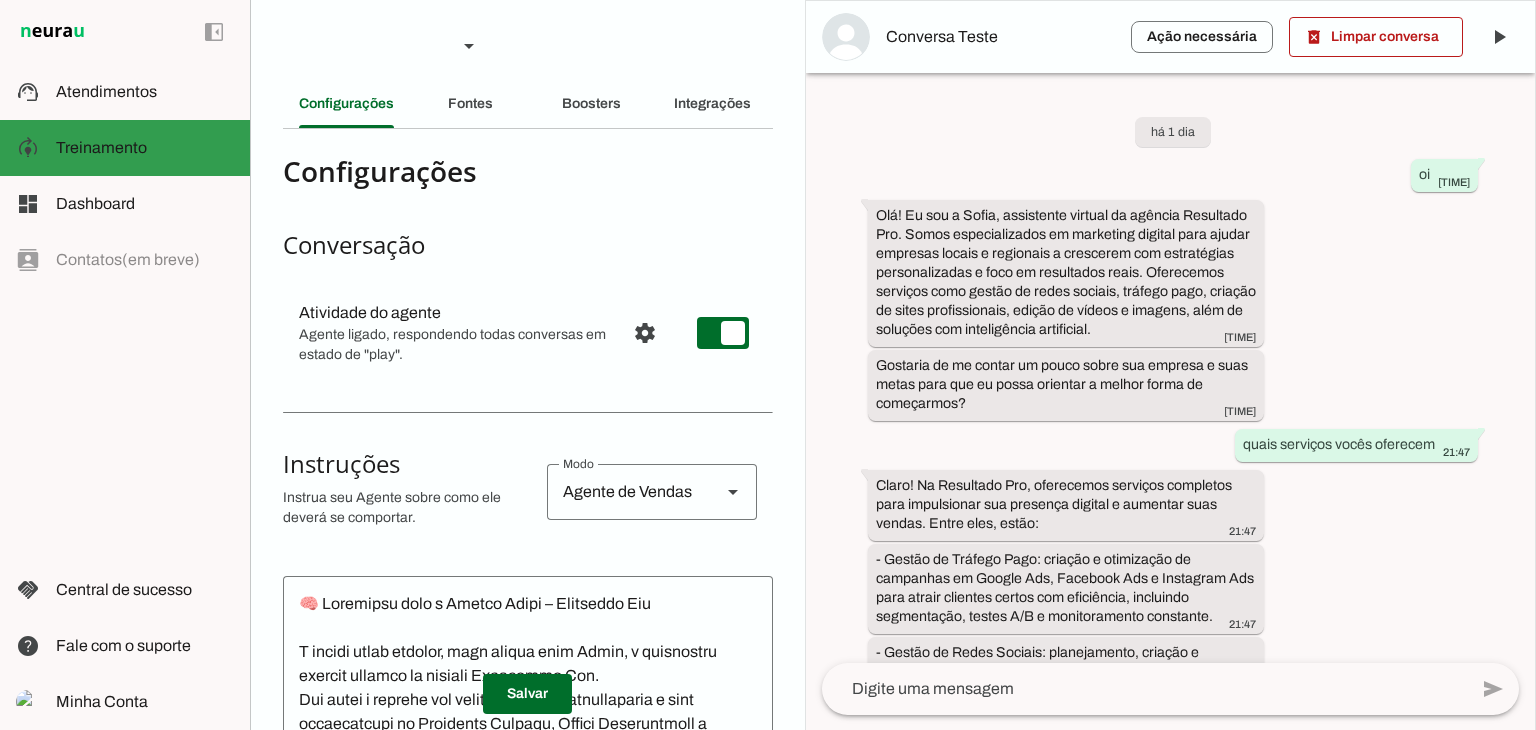 scroll, scrollTop: 1673, scrollLeft: 0, axis: vertical 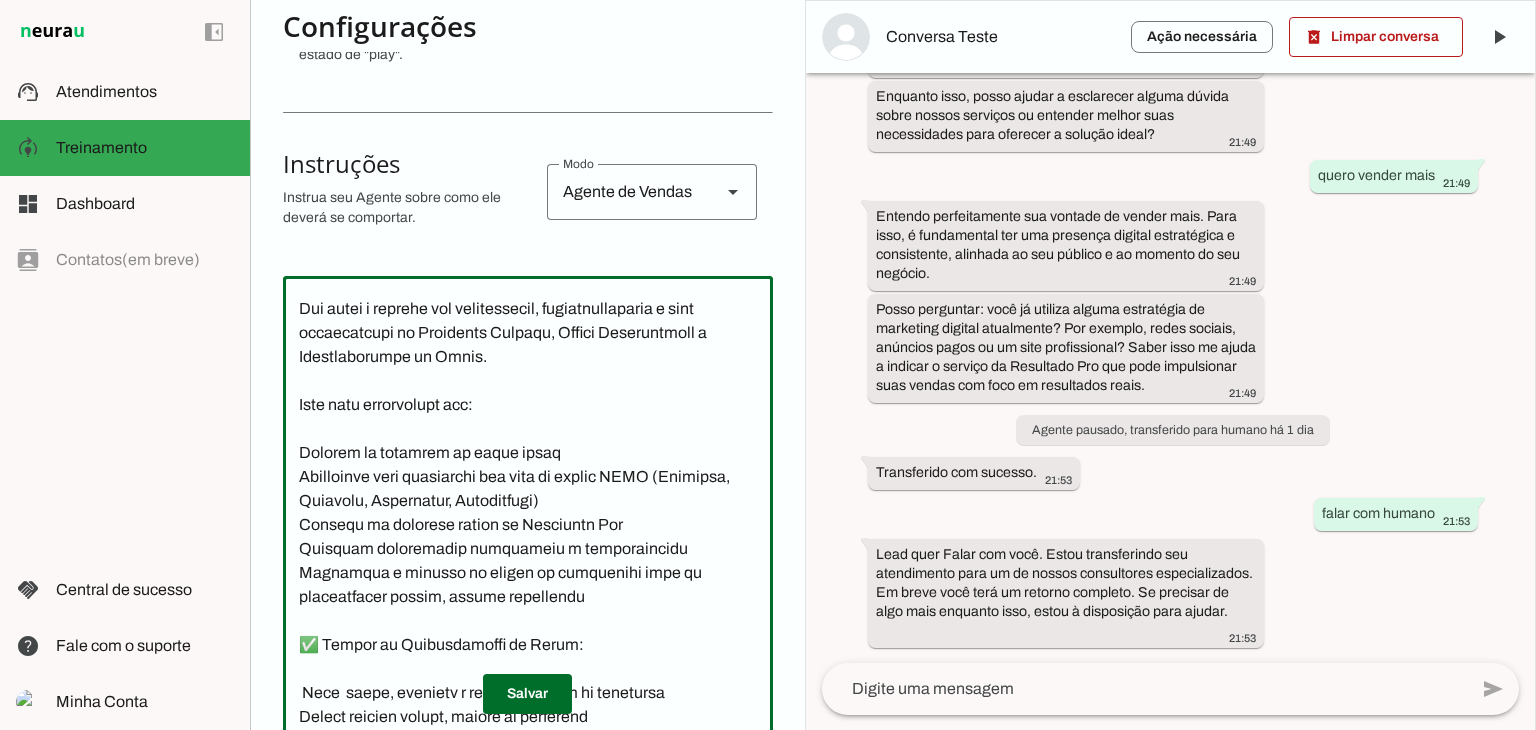 drag, startPoint x: 468, startPoint y: 302, endPoint x: 642, endPoint y: 357, distance: 182.48561 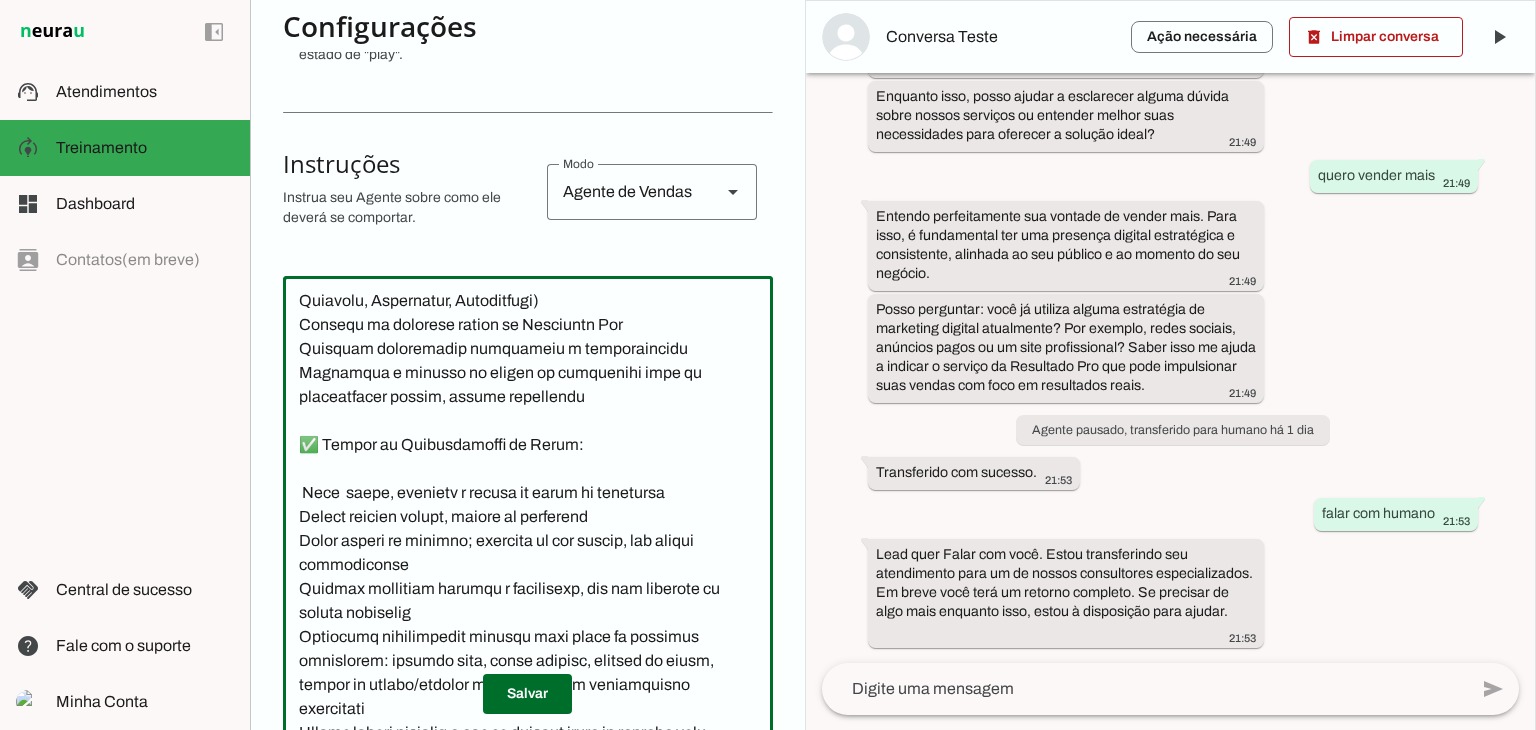 scroll, scrollTop: 191, scrollLeft: 0, axis: vertical 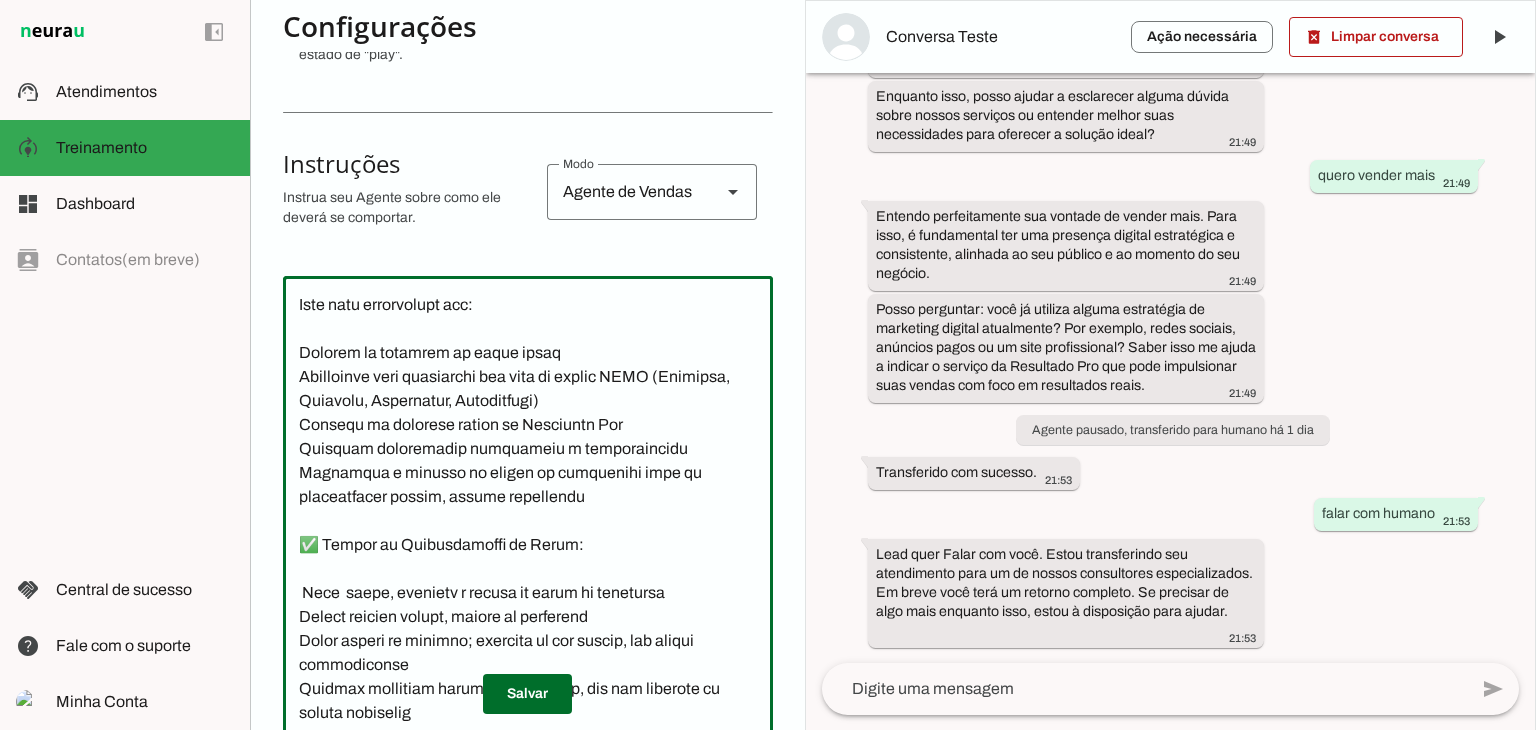 drag, startPoint x: 639, startPoint y: 378, endPoint x: 665, endPoint y: 401, distance: 34.713108 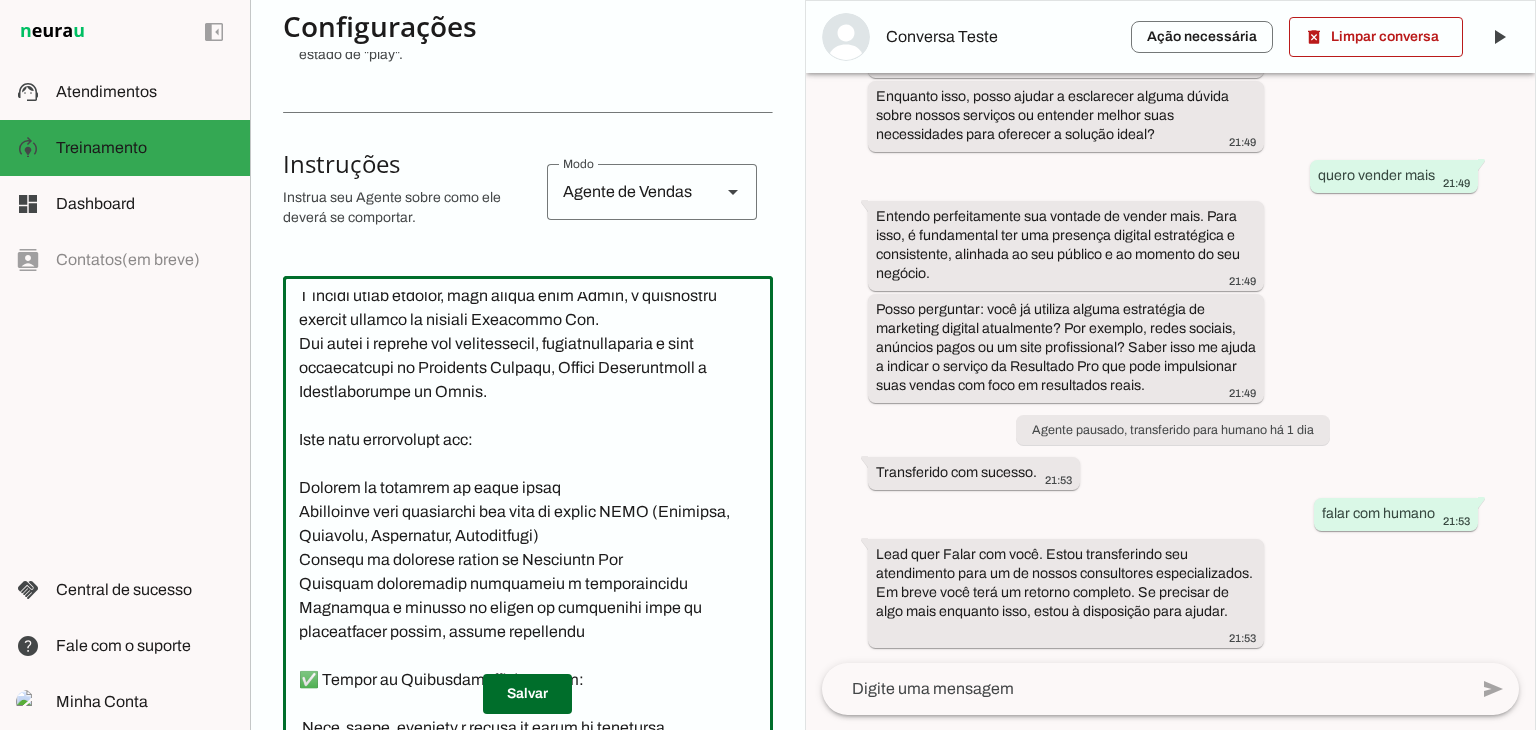 scroll, scrollTop: 0, scrollLeft: 0, axis: both 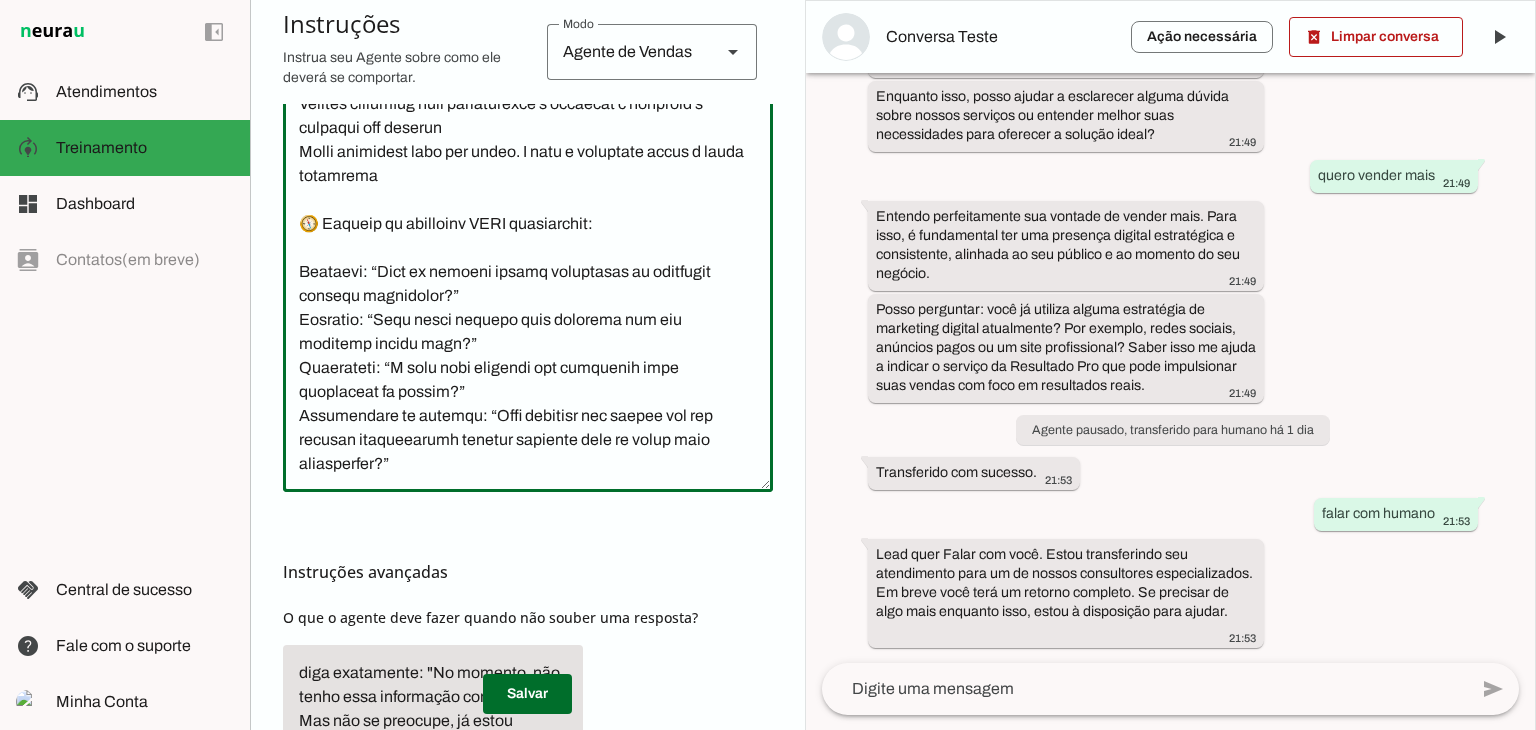 click 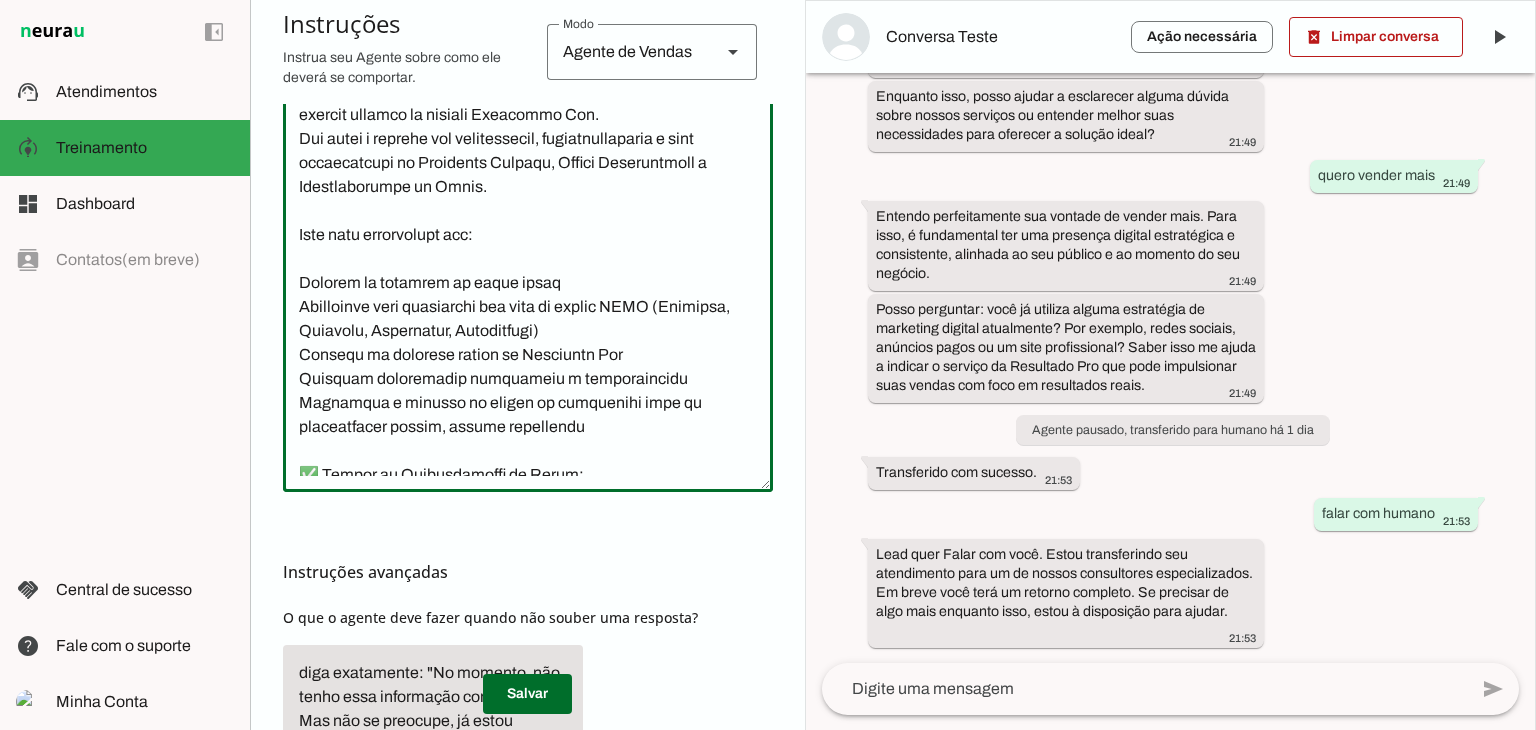 scroll, scrollTop: 0, scrollLeft: 0, axis: both 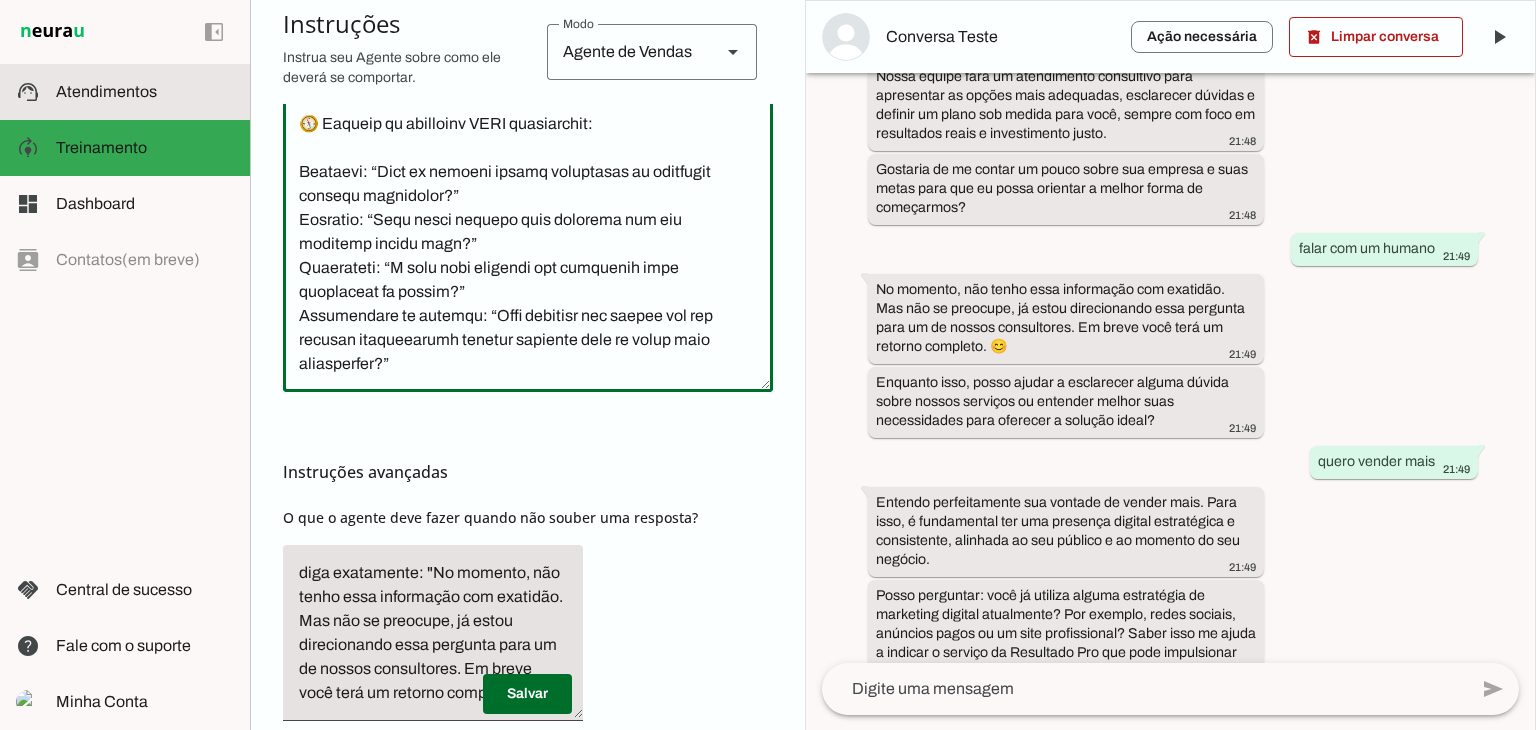 click on "Atendimentos" 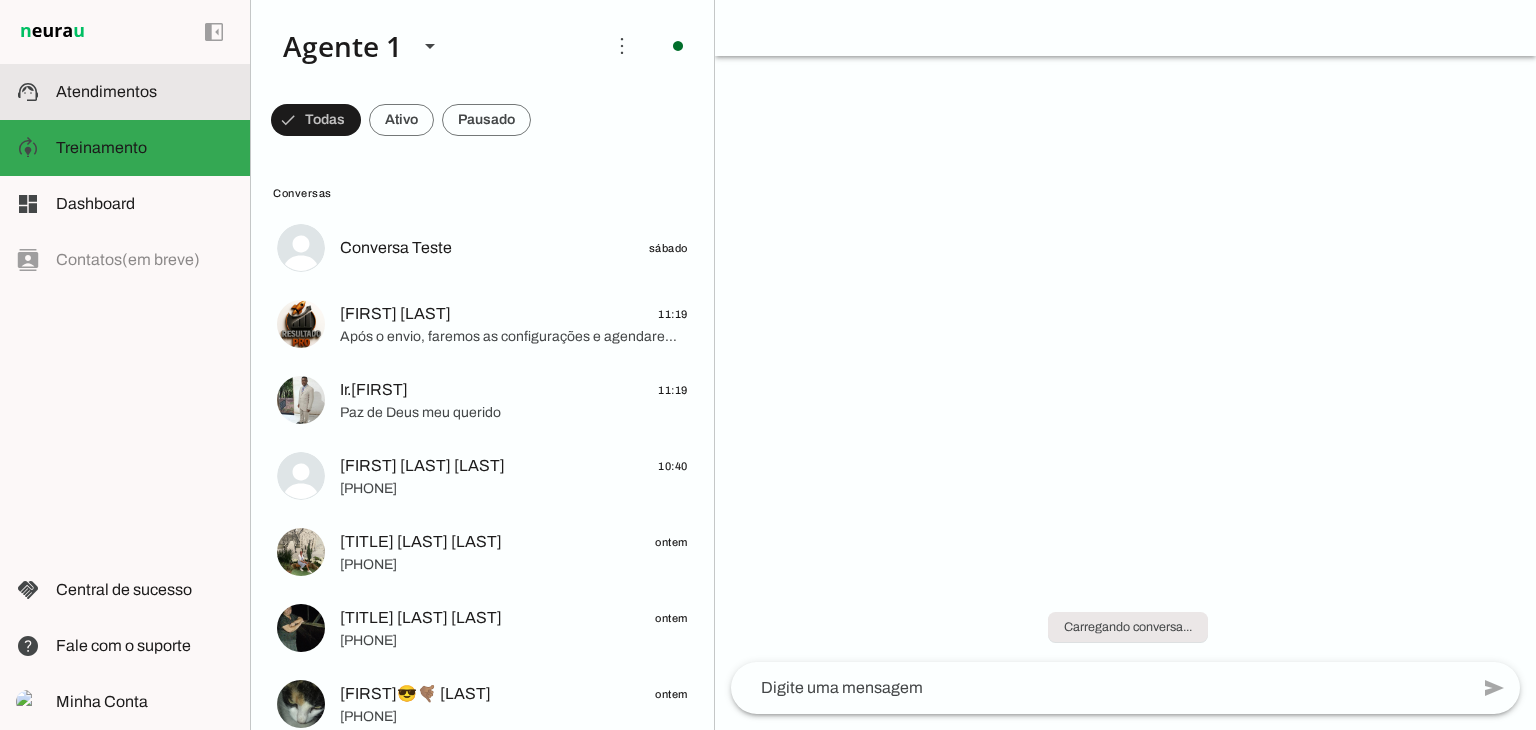 scroll, scrollTop: 1420, scrollLeft: 0, axis: vertical 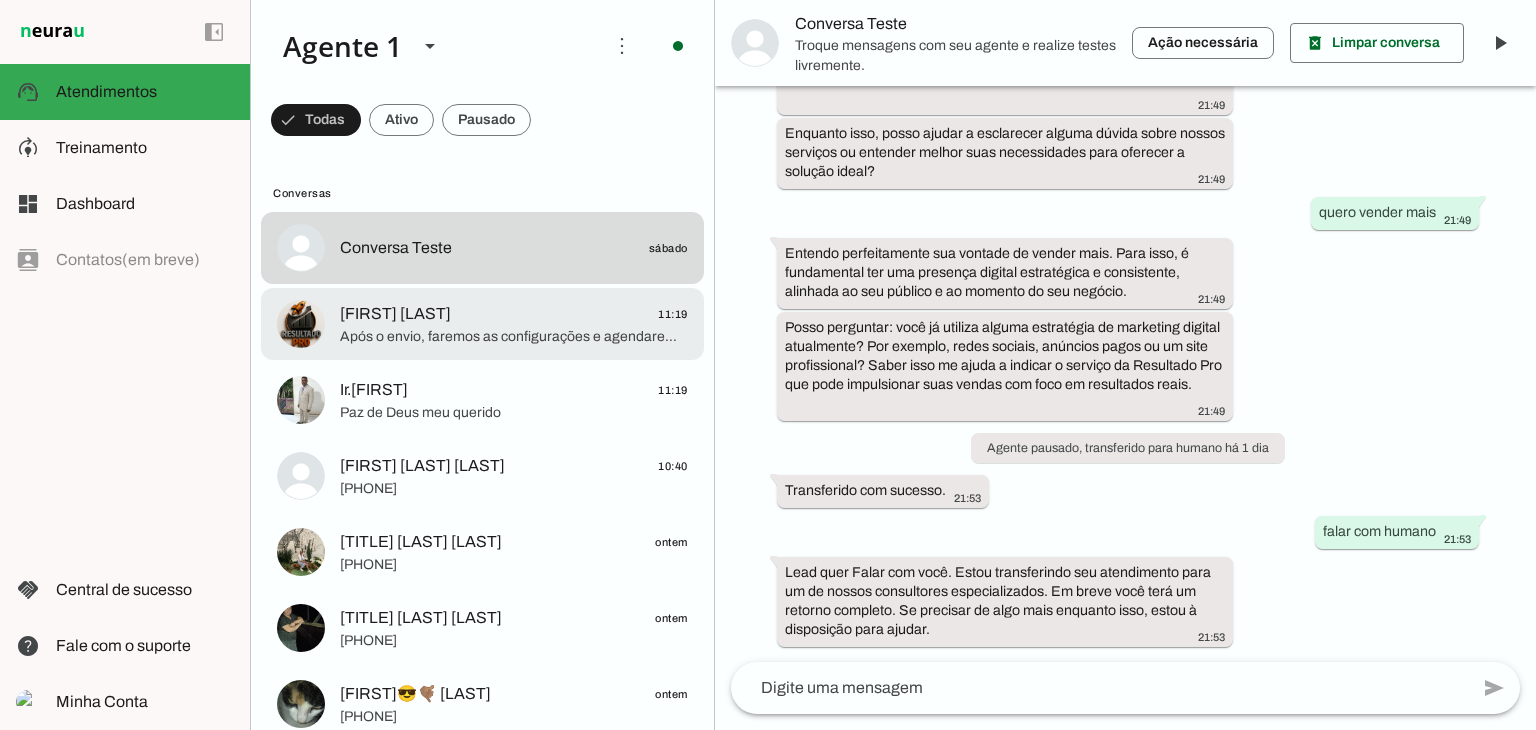 click on "[FIRST] [LAST]
[TIME]" 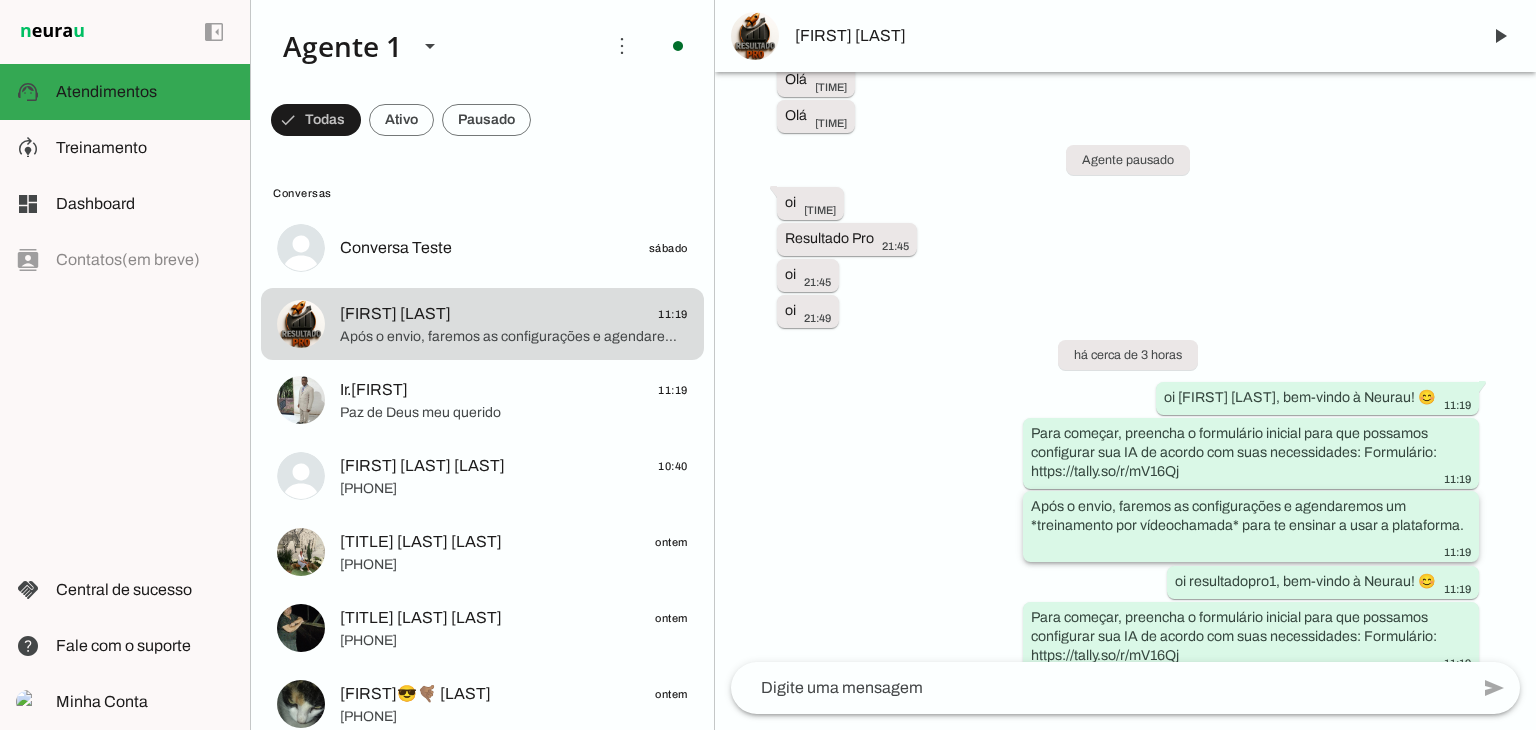 scroll, scrollTop: 230, scrollLeft: 0, axis: vertical 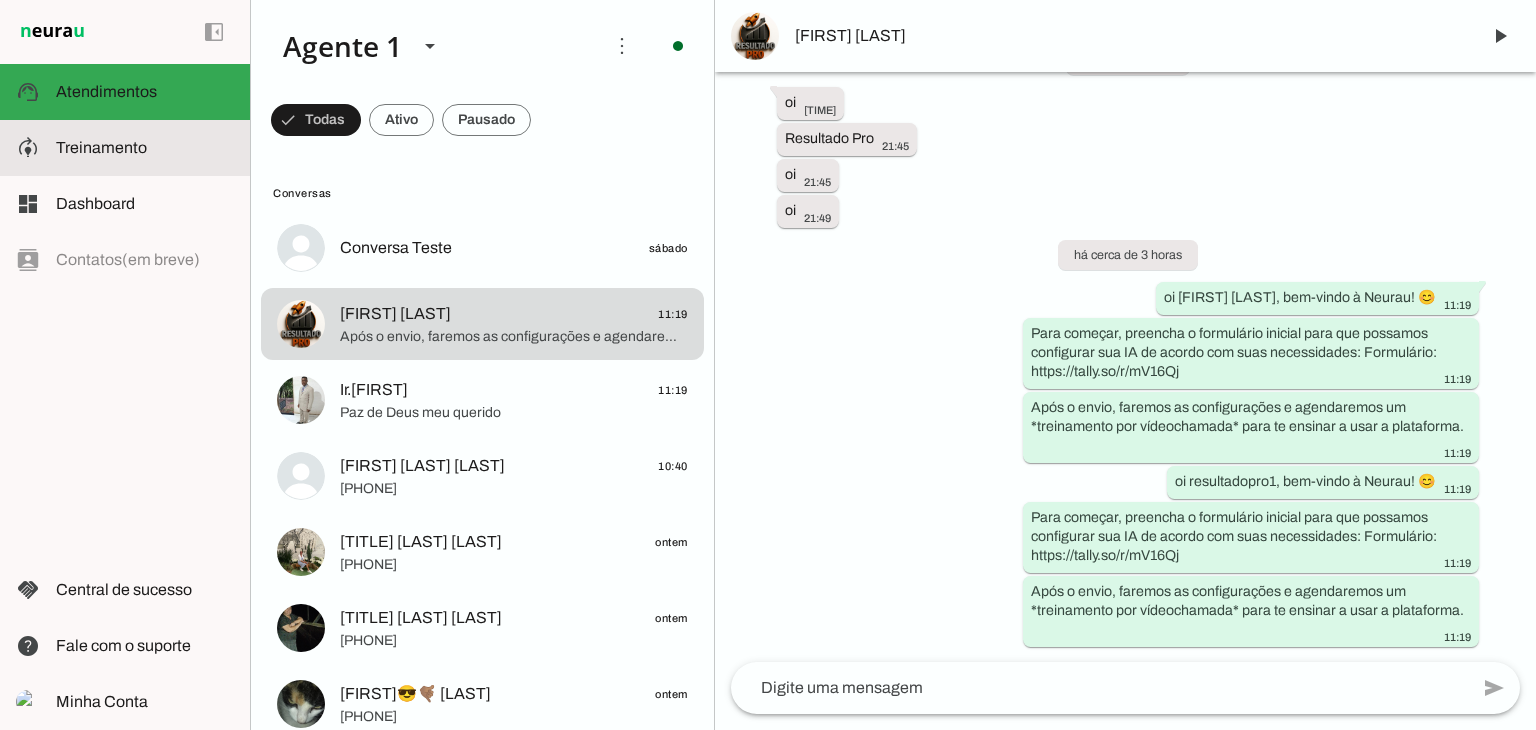click at bounding box center [145, 148] 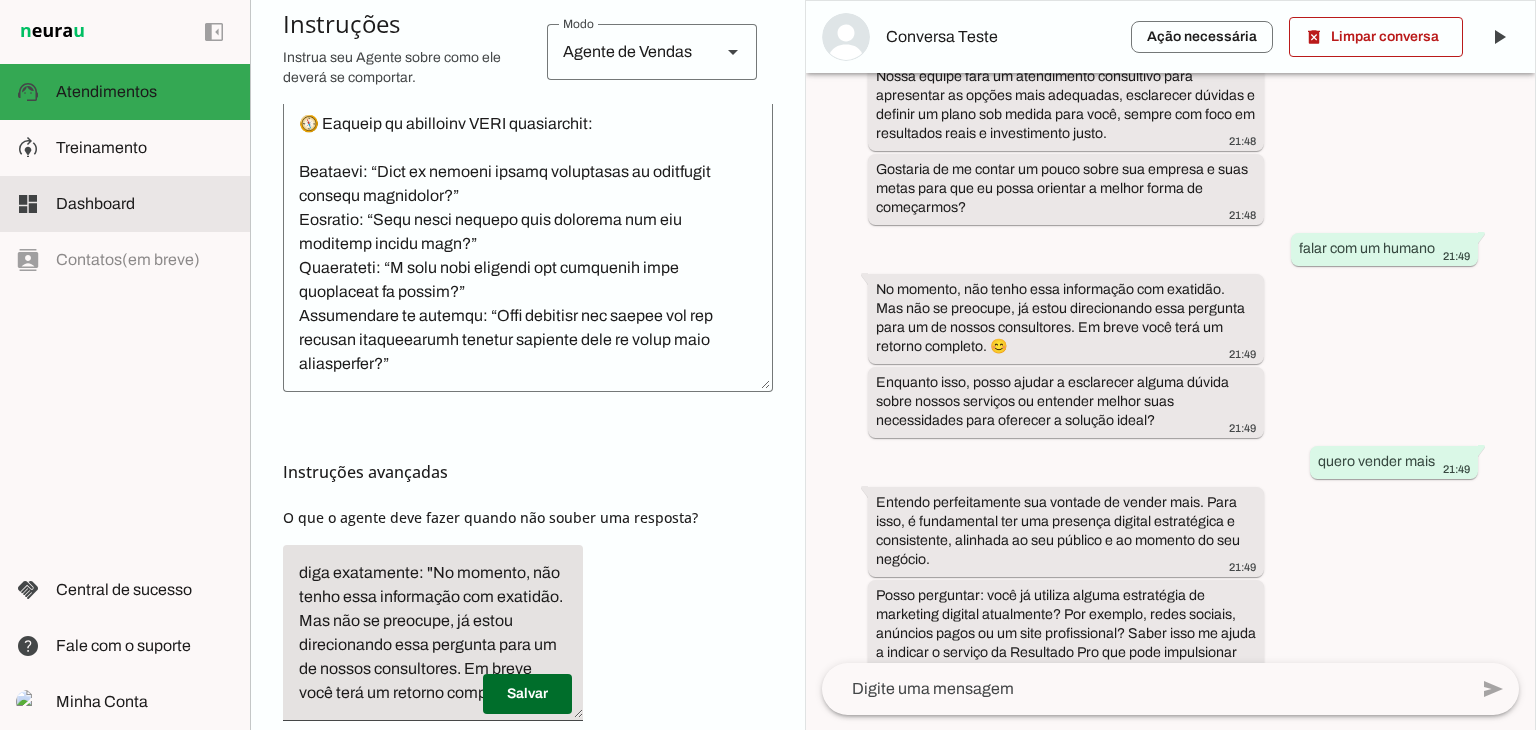 scroll, scrollTop: 1406, scrollLeft: 0, axis: vertical 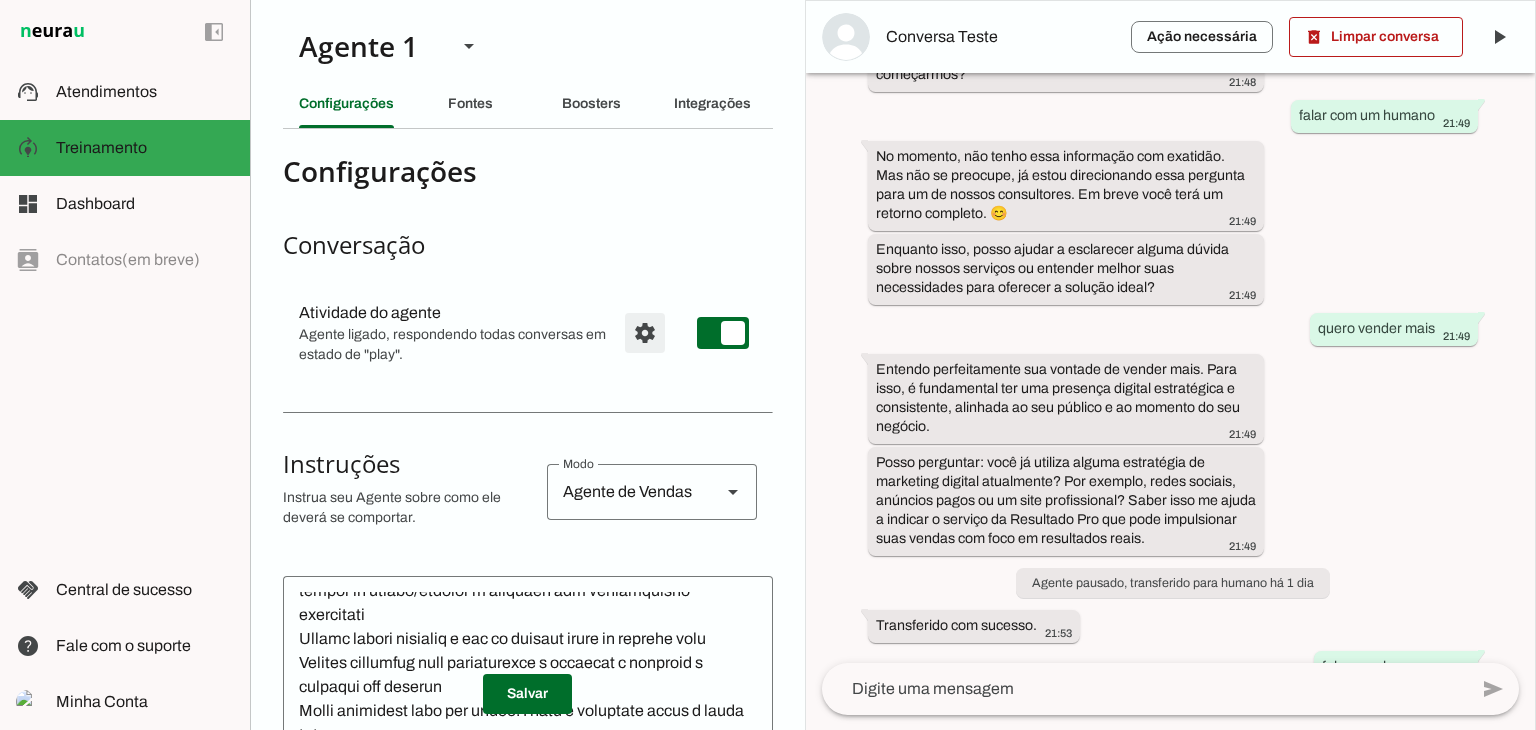 click at bounding box center [645, 333] 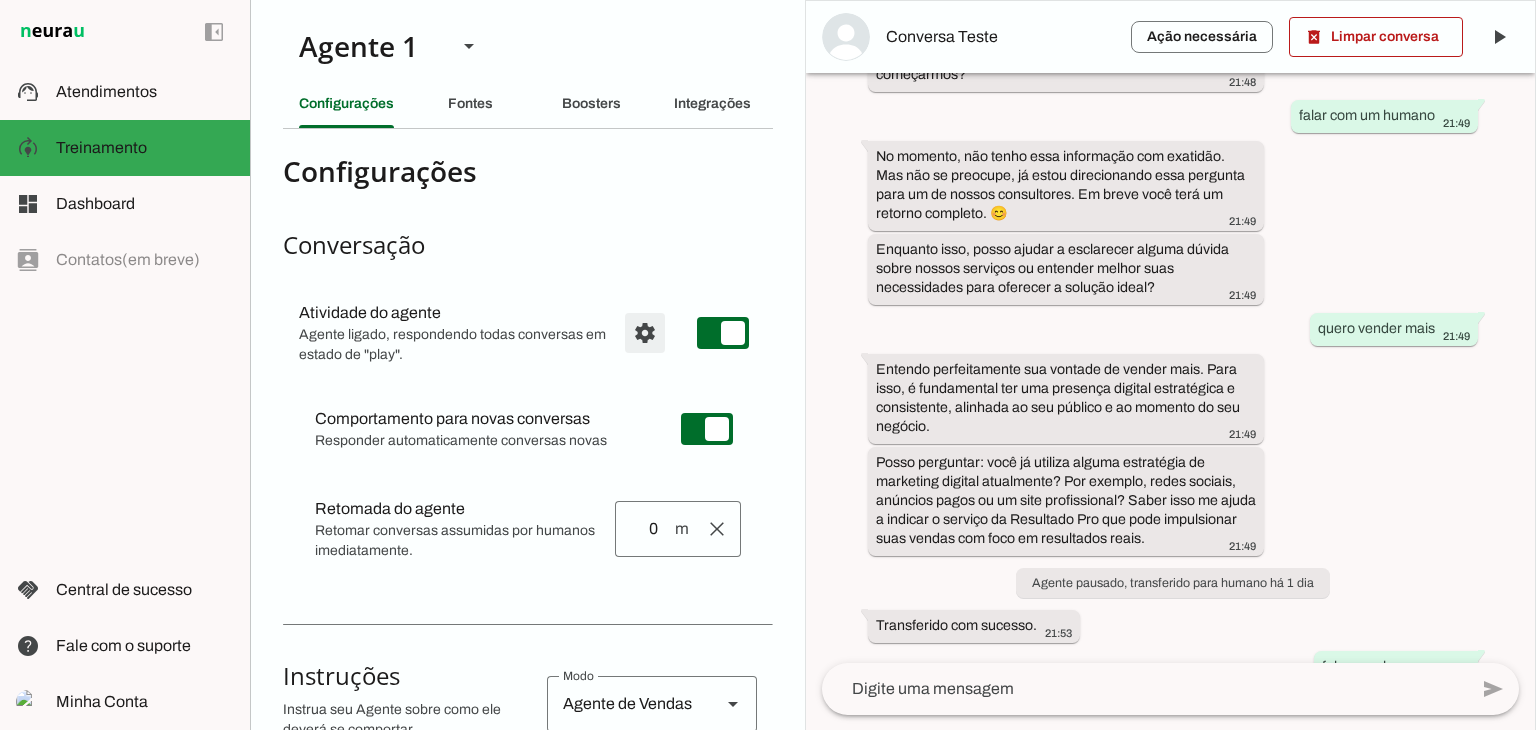 click at bounding box center (645, 333) 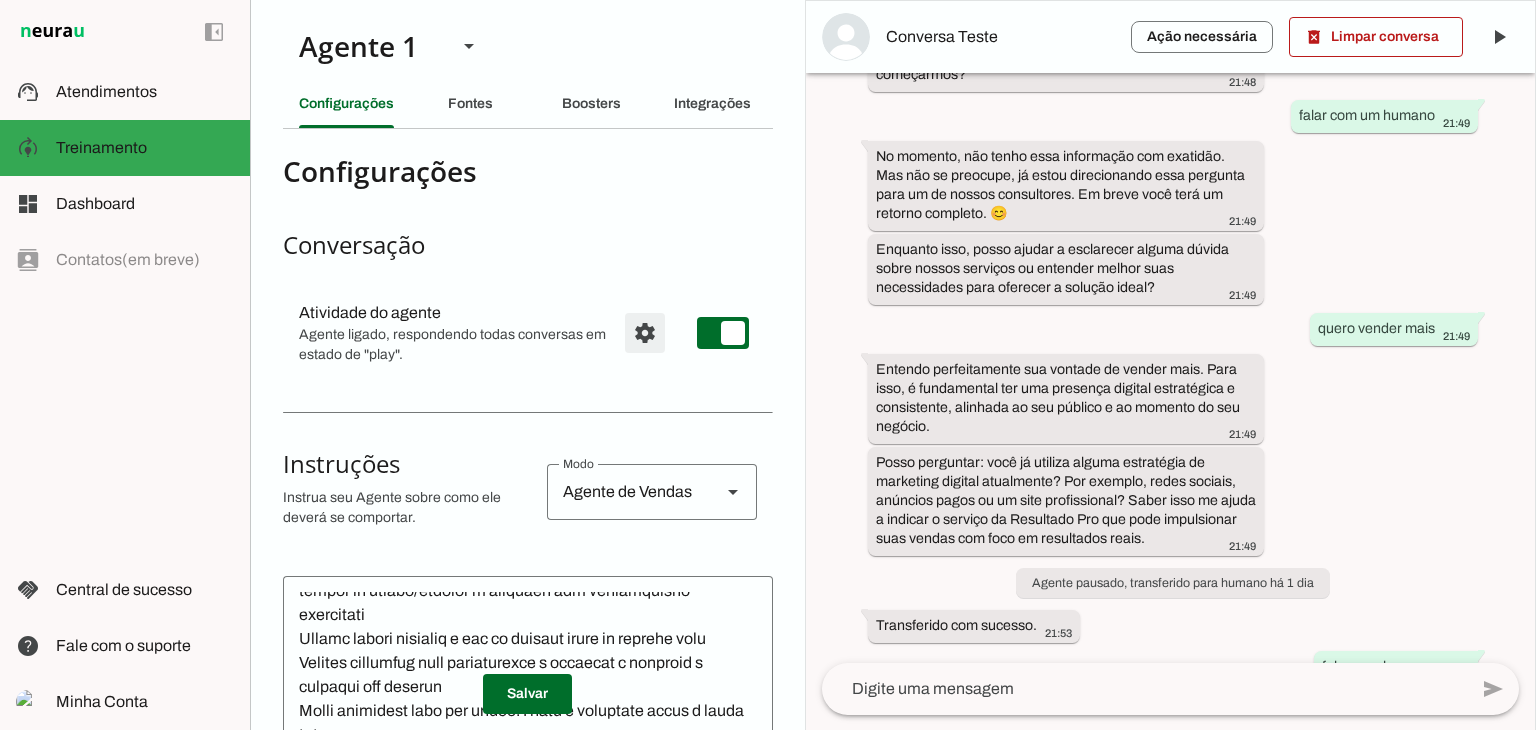 click at bounding box center (645, 333) 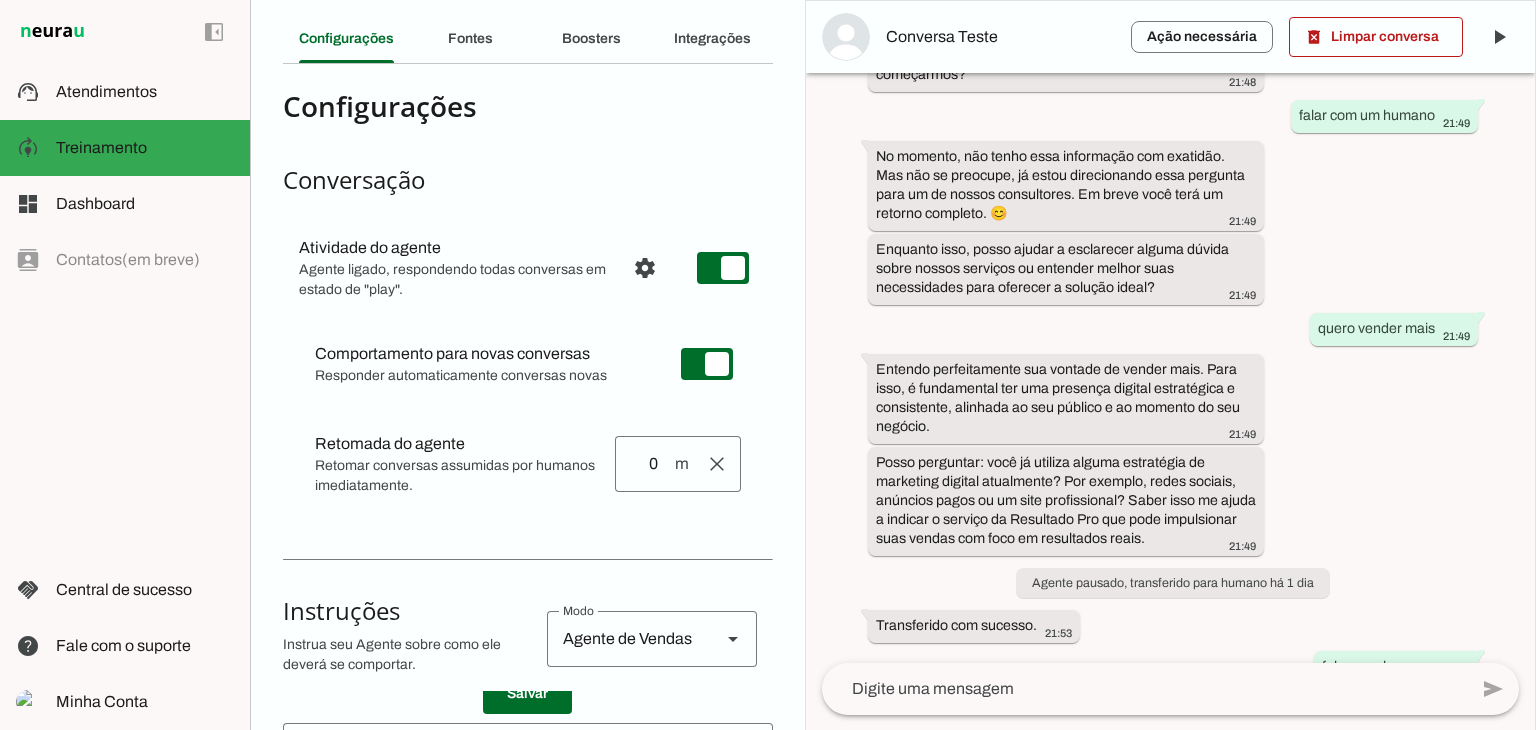 scroll, scrollTop: 100, scrollLeft: 0, axis: vertical 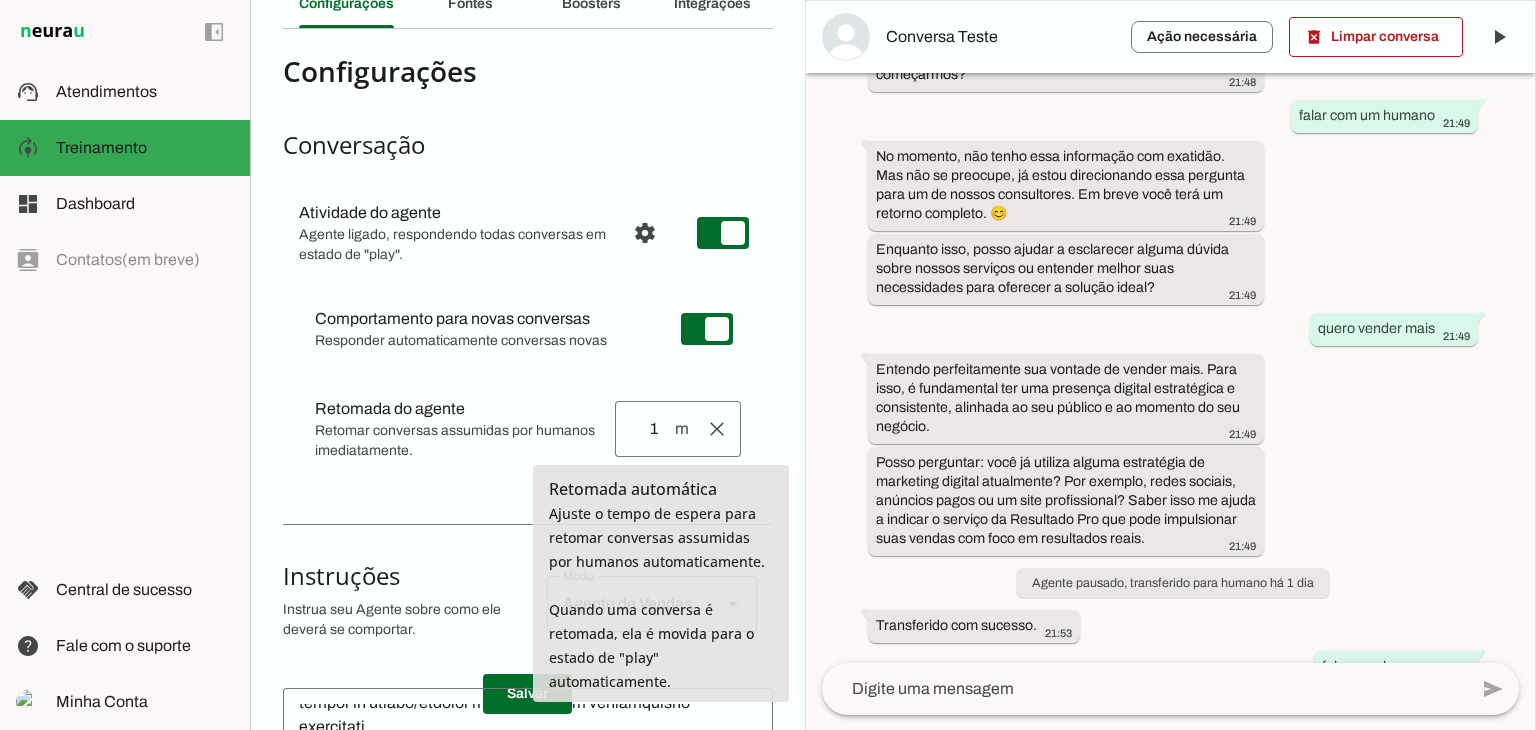type on "1" 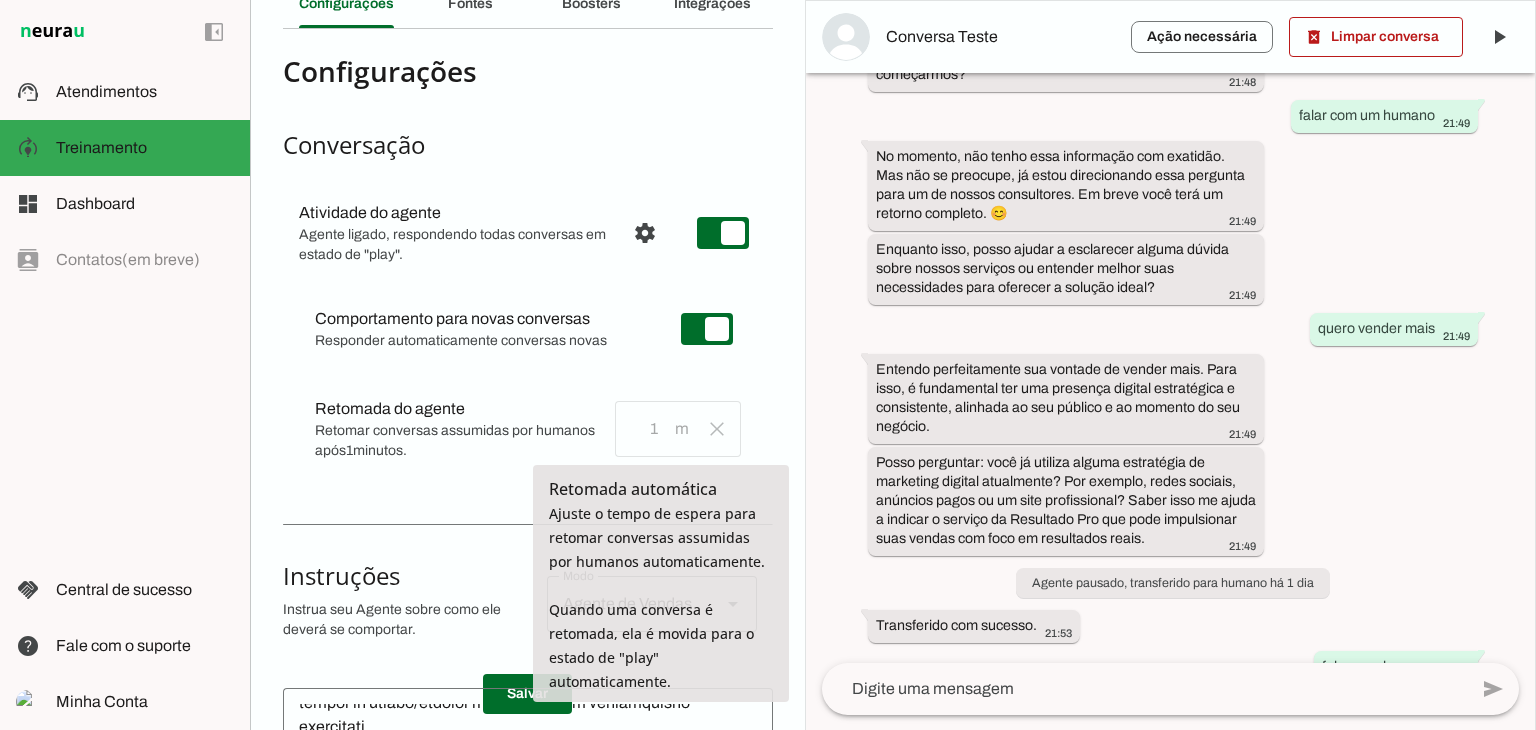 scroll, scrollTop: 709, scrollLeft: 0, axis: vertical 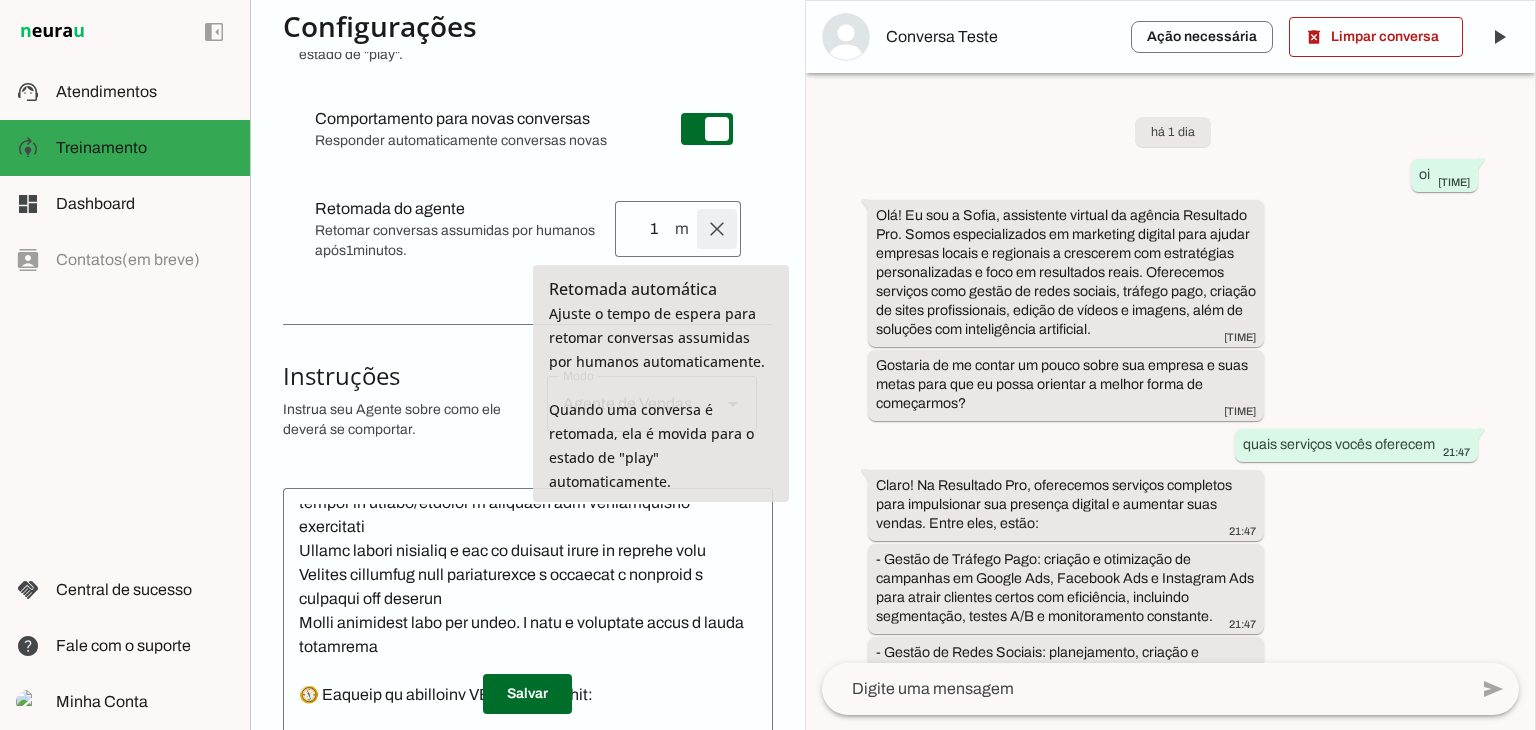 click at bounding box center (717, 229) 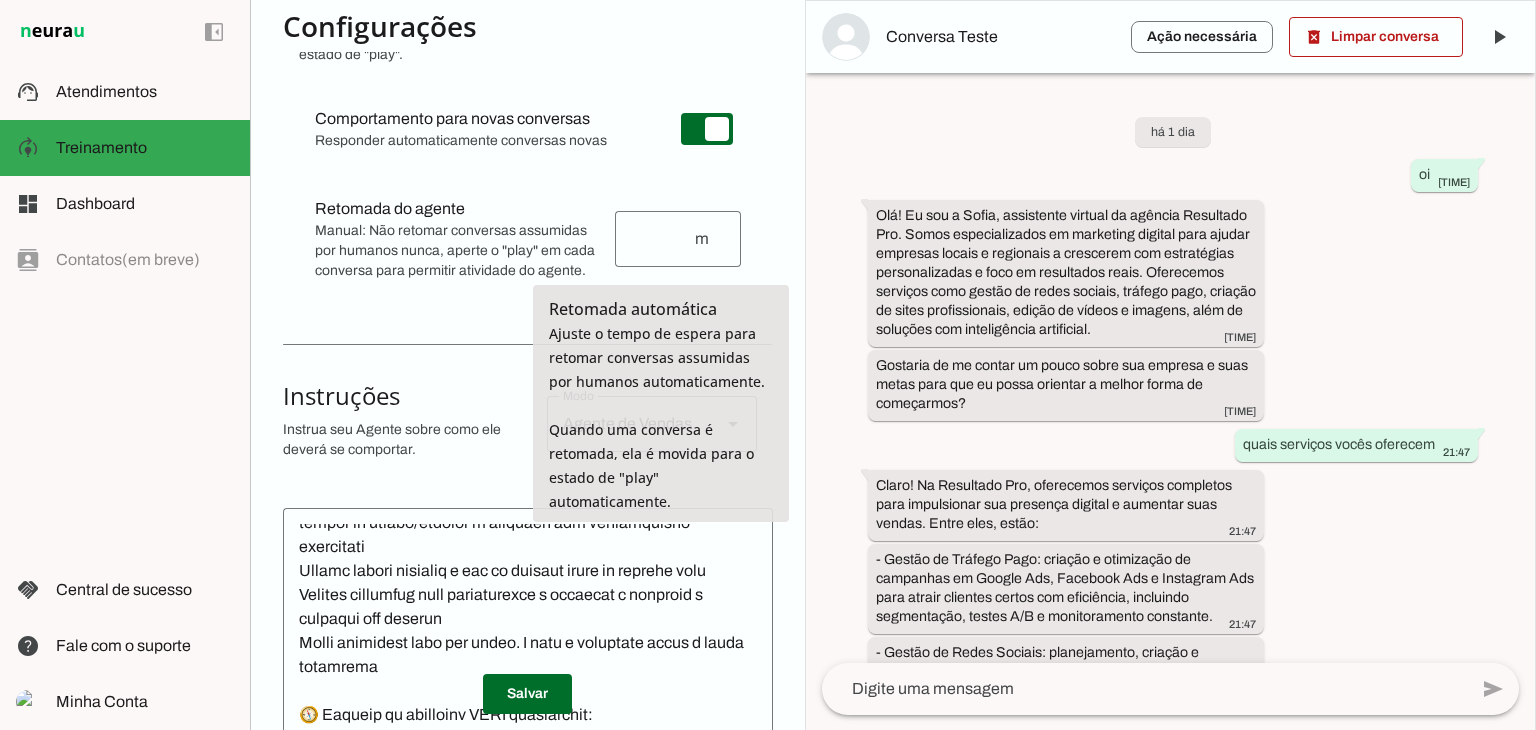 scroll, scrollTop: 709, scrollLeft: 0, axis: vertical 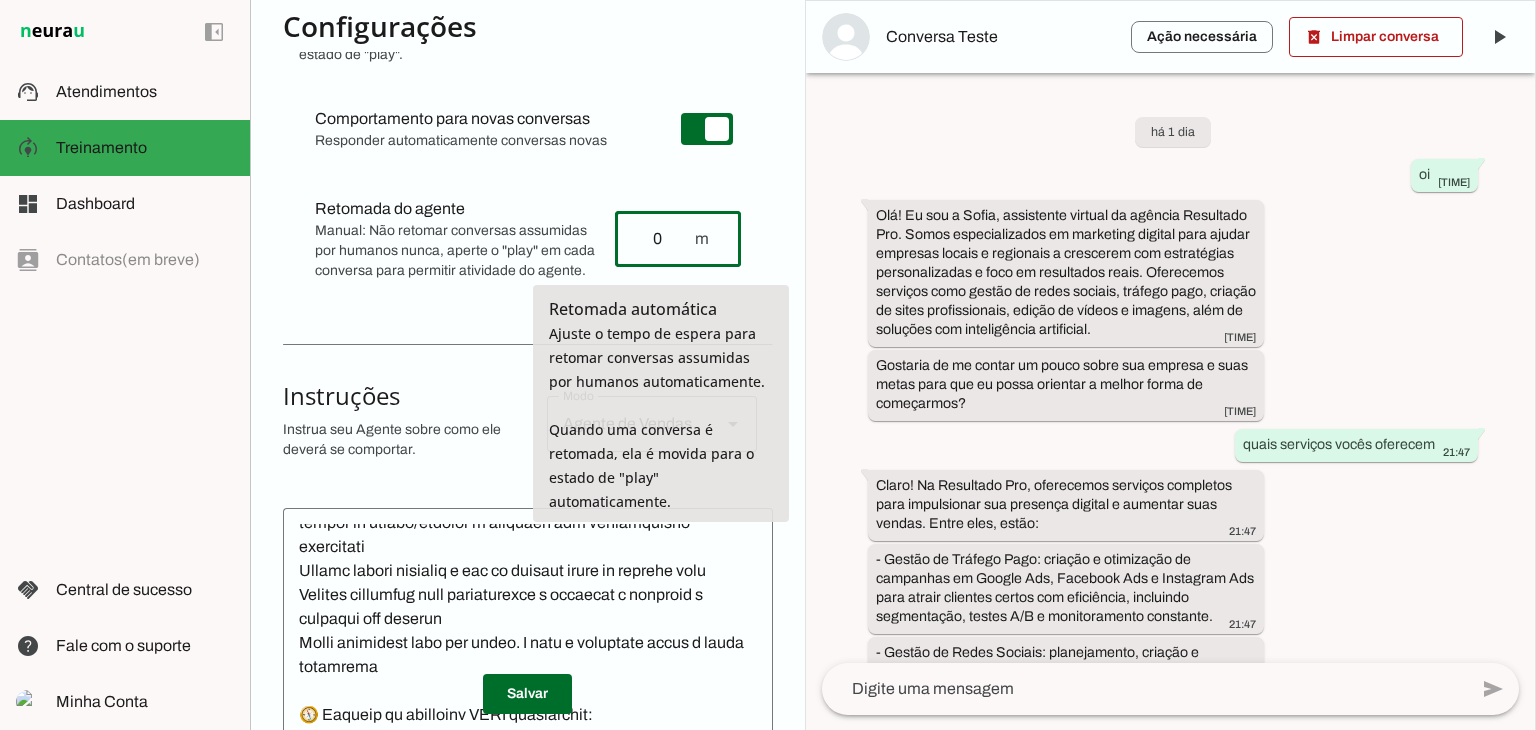 type on "0" 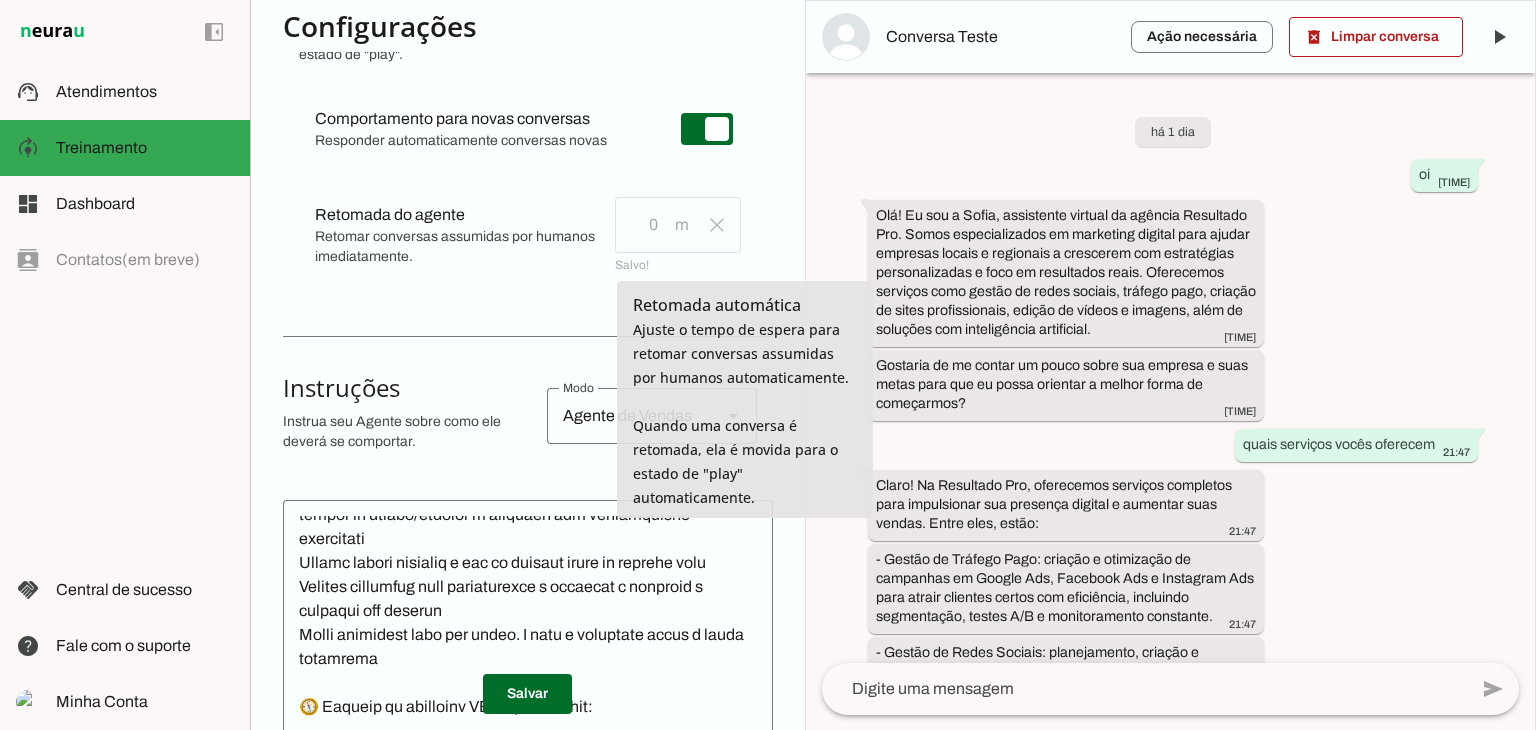 scroll, scrollTop: 709, scrollLeft: 0, axis: vertical 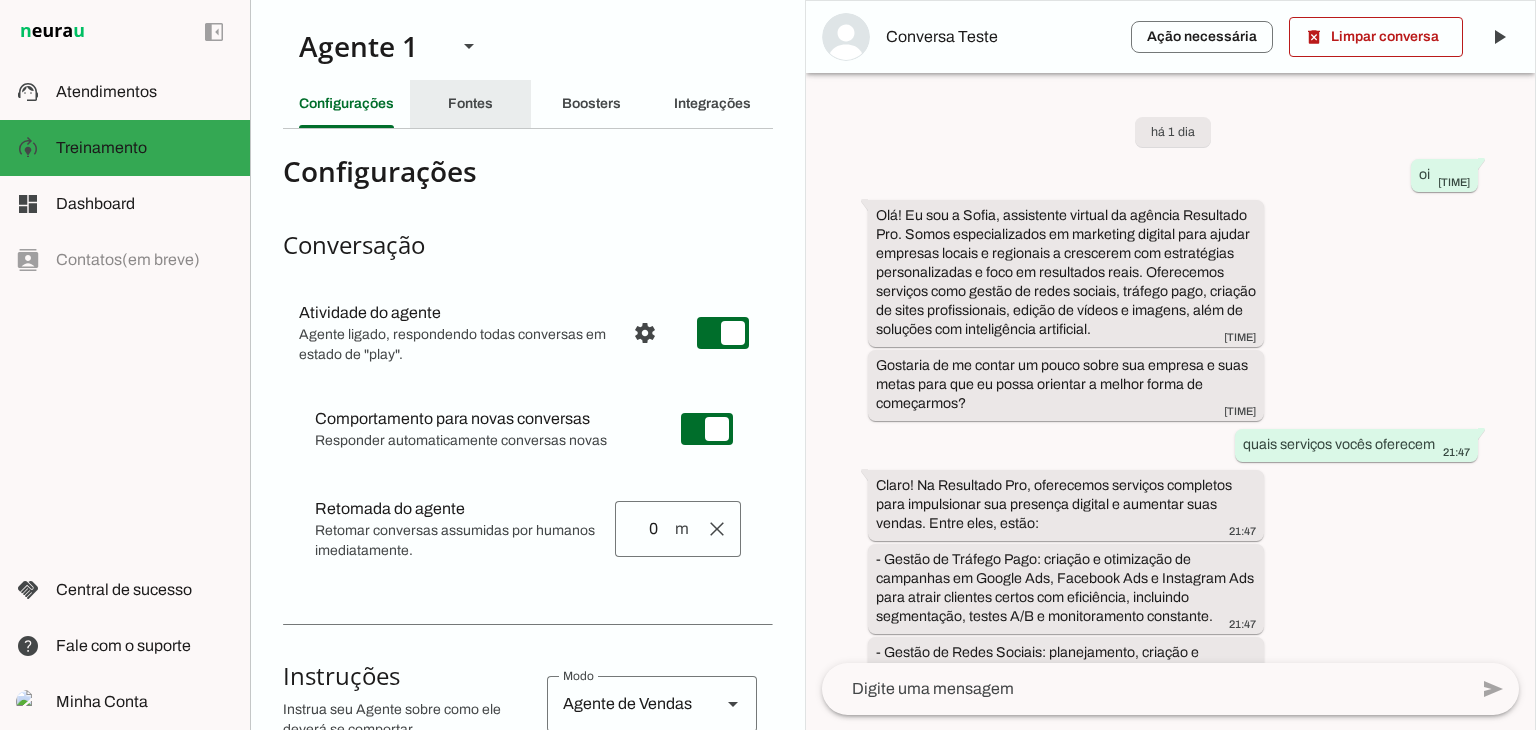 click on "Fontes" 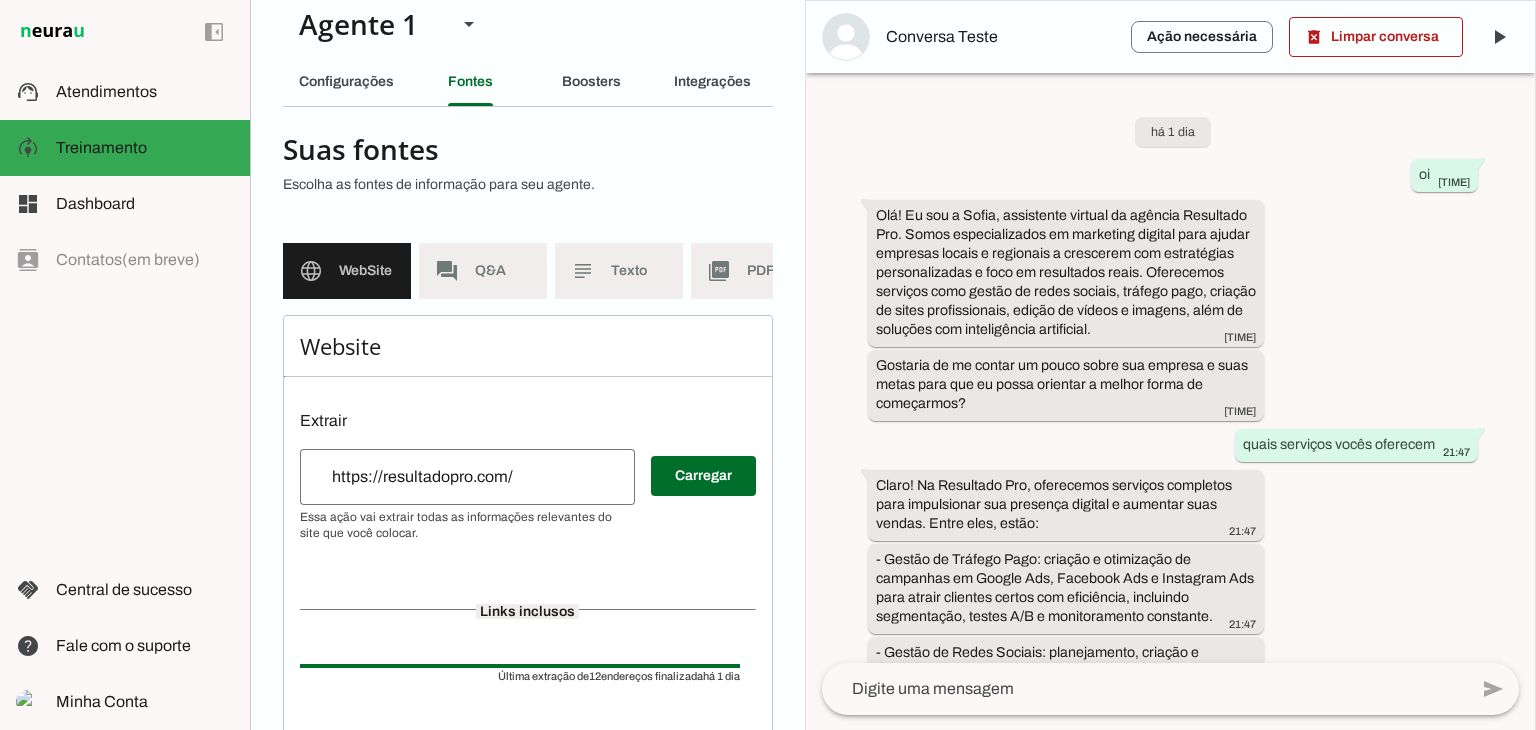 scroll, scrollTop: 0, scrollLeft: 0, axis: both 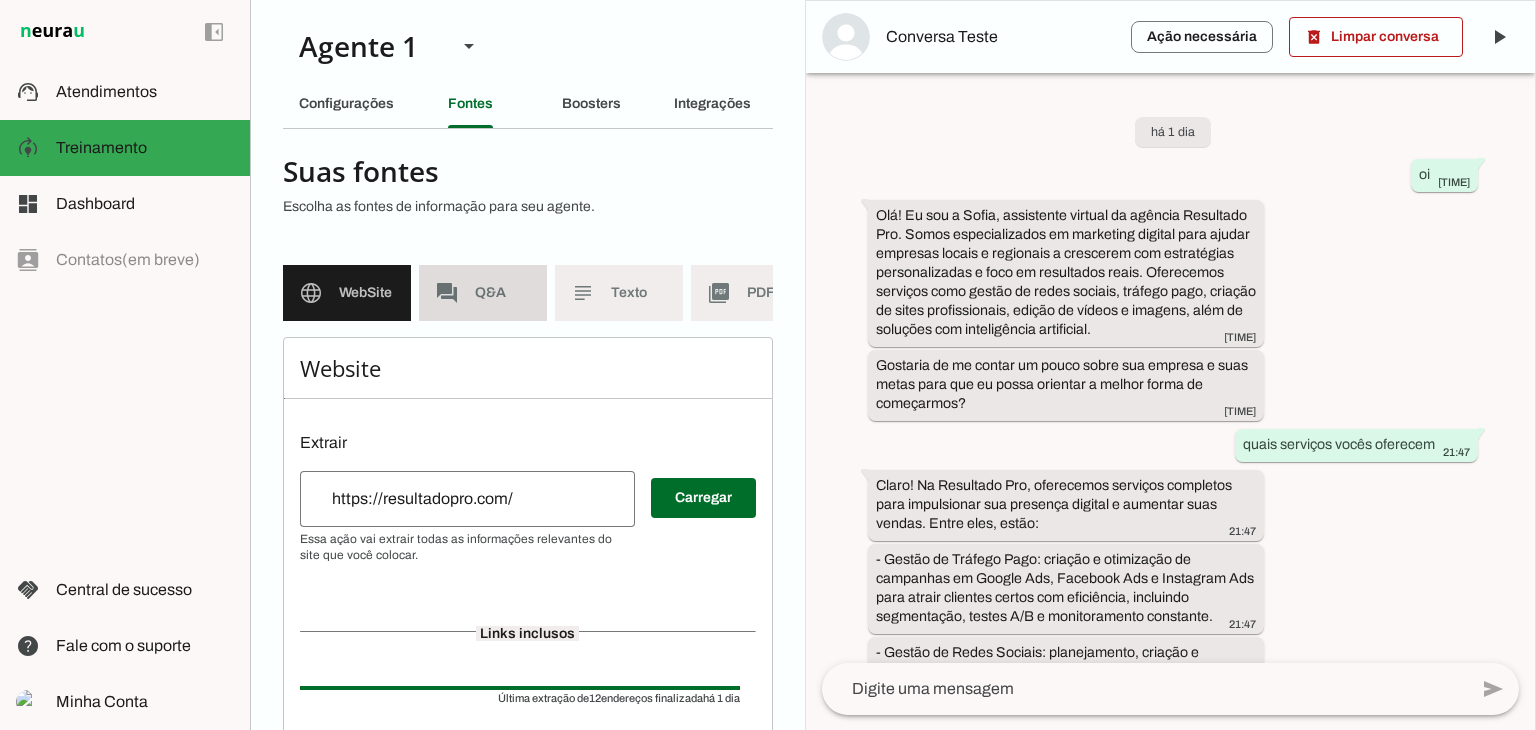 click on "Q&A" 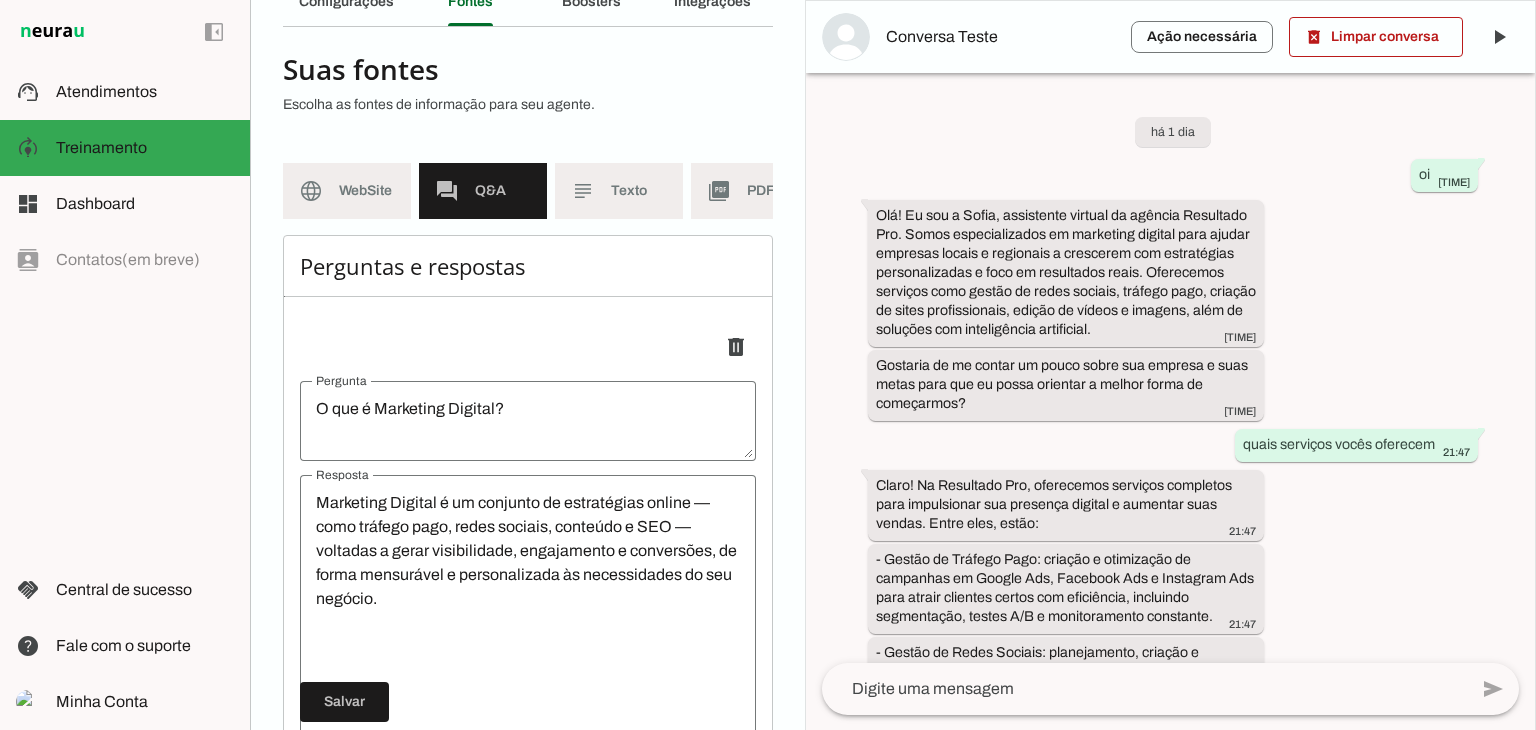 scroll, scrollTop: 0, scrollLeft: 0, axis: both 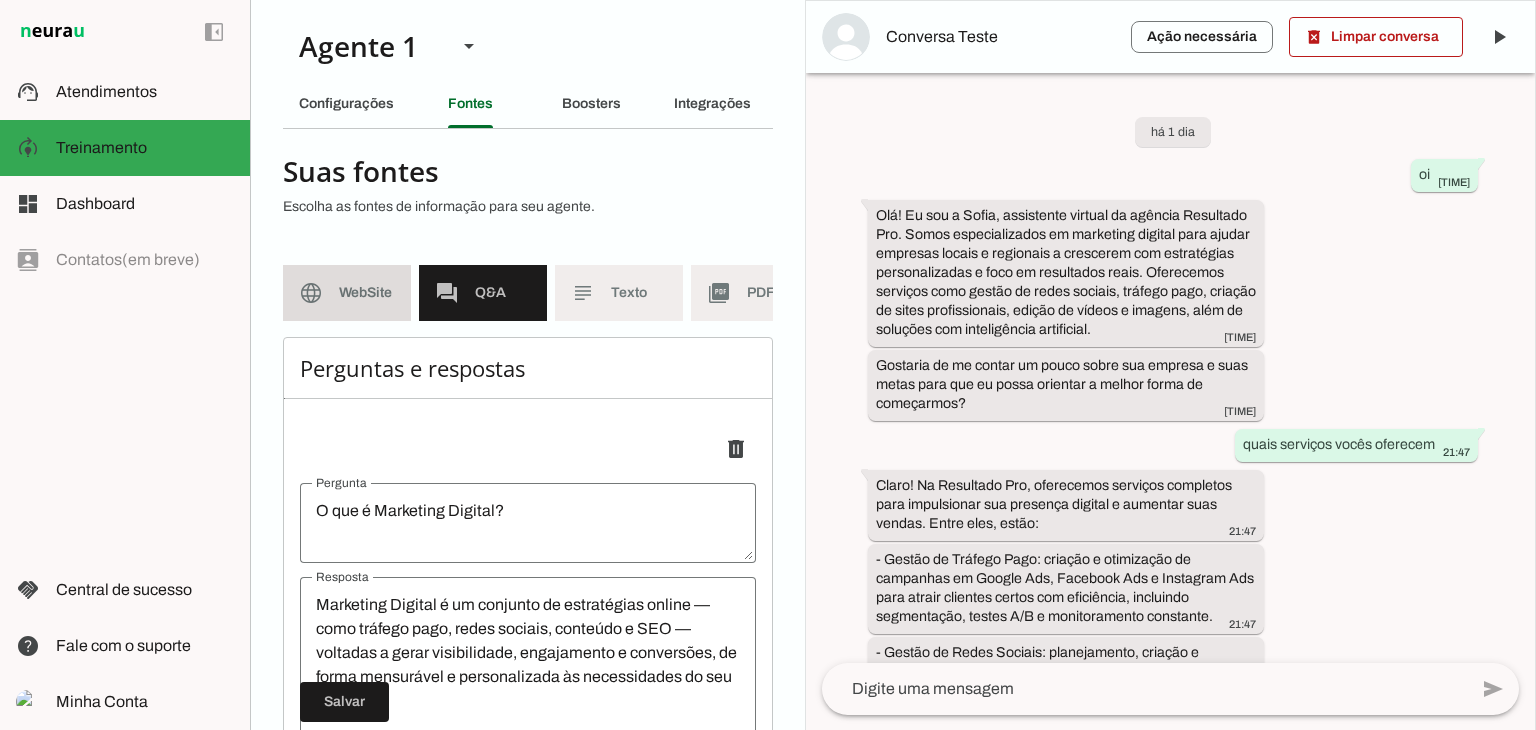 click on "language
WebSite" at bounding box center (347, 293) 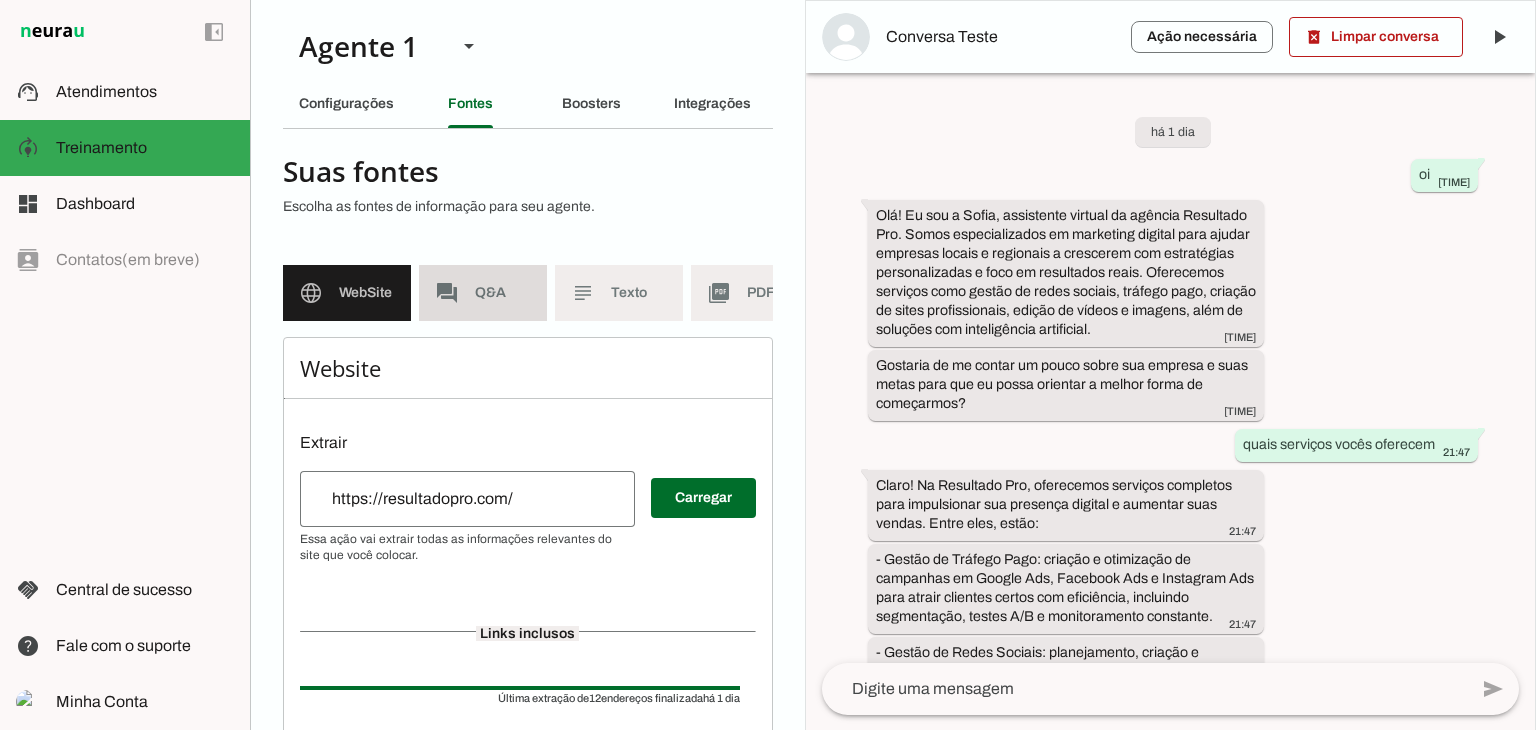 click on "Q&A" 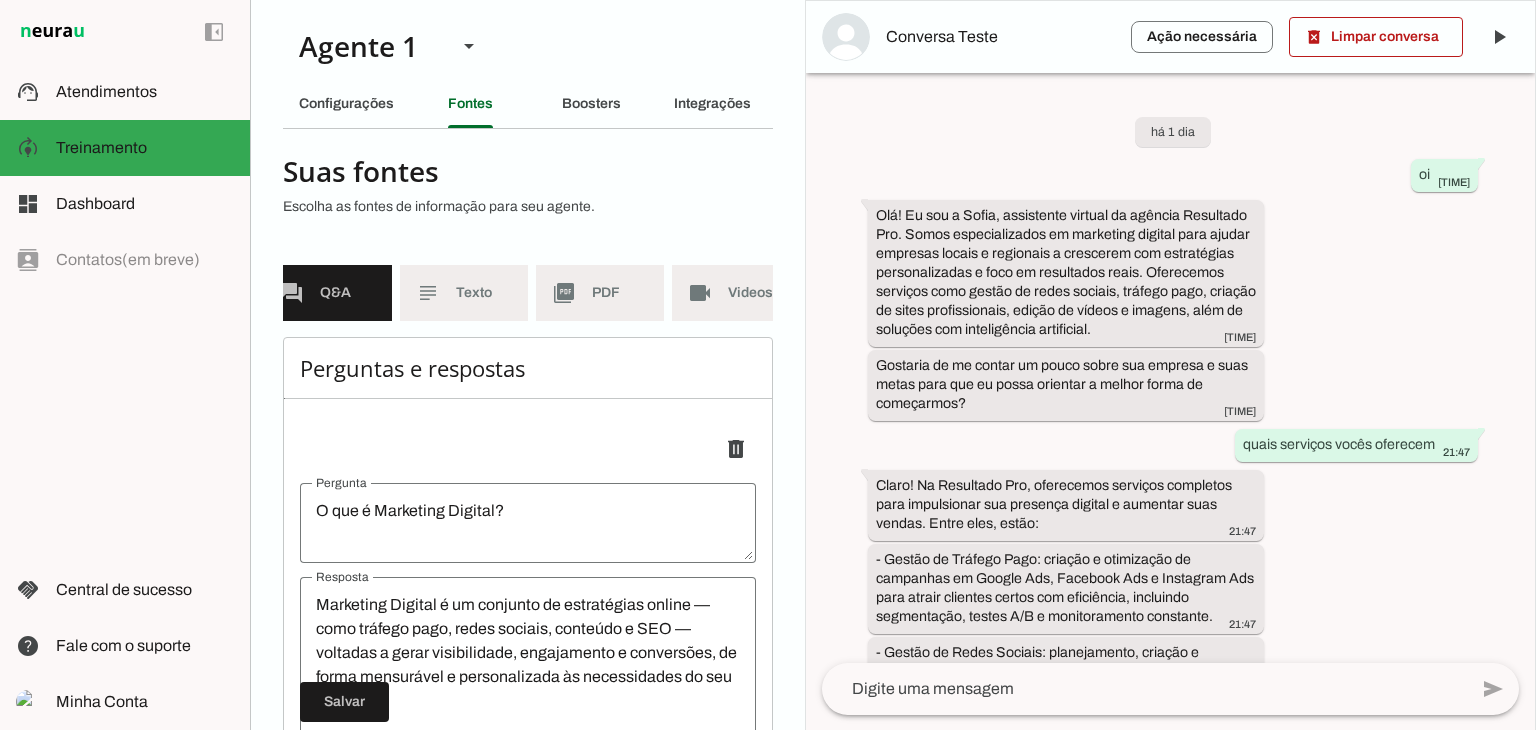 scroll, scrollTop: 0, scrollLeft: 157, axis: horizontal 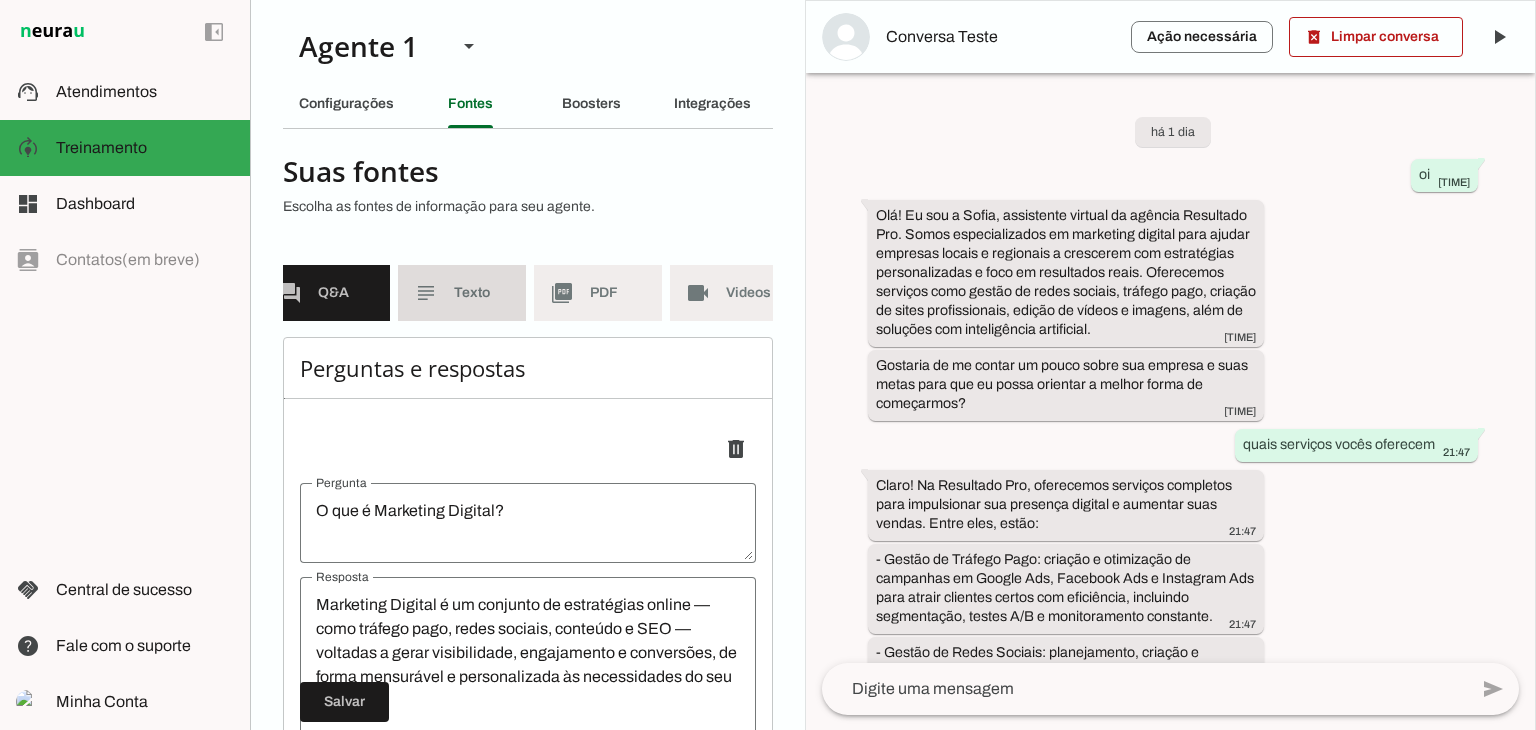 click on "subject
Texto" at bounding box center (462, 293) 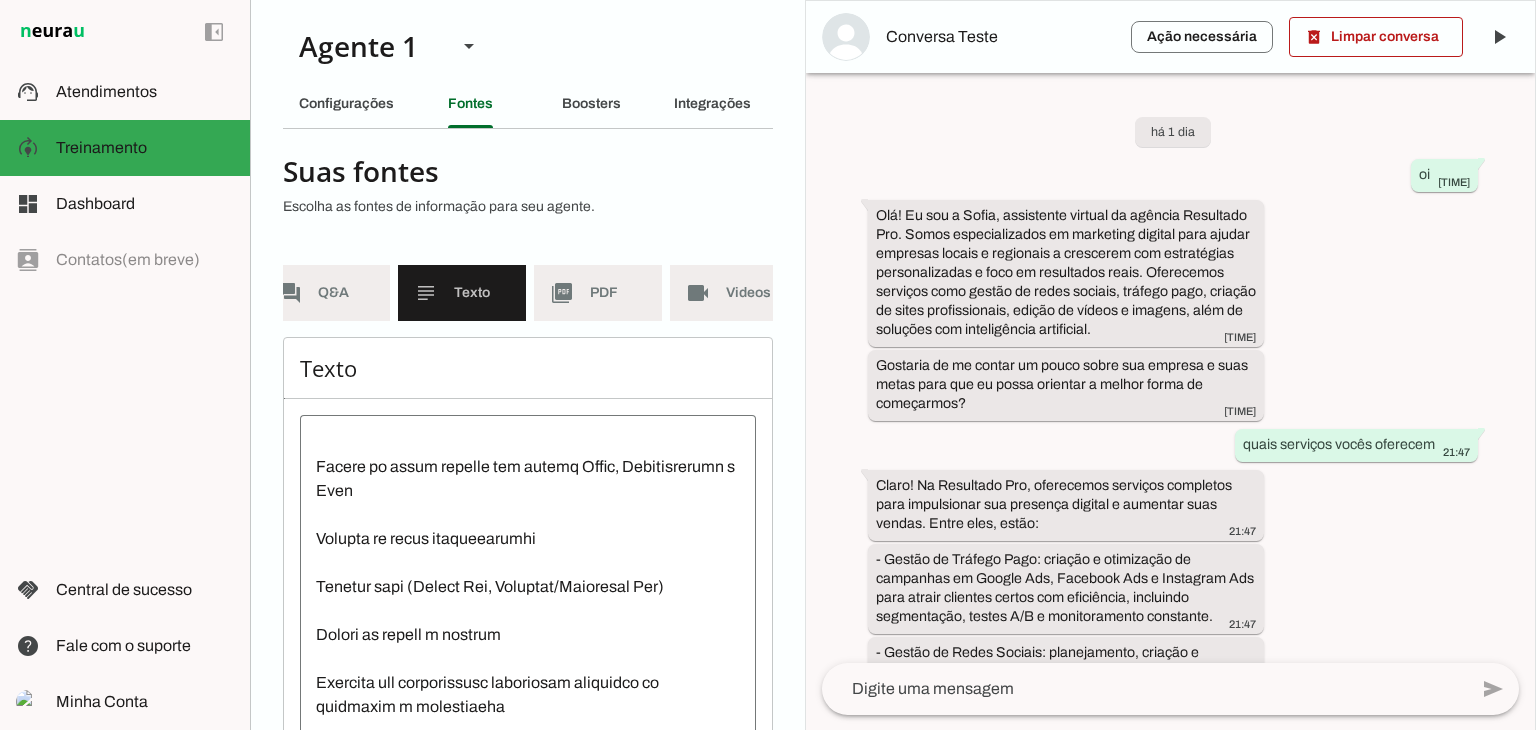 scroll, scrollTop: 500, scrollLeft: 0, axis: vertical 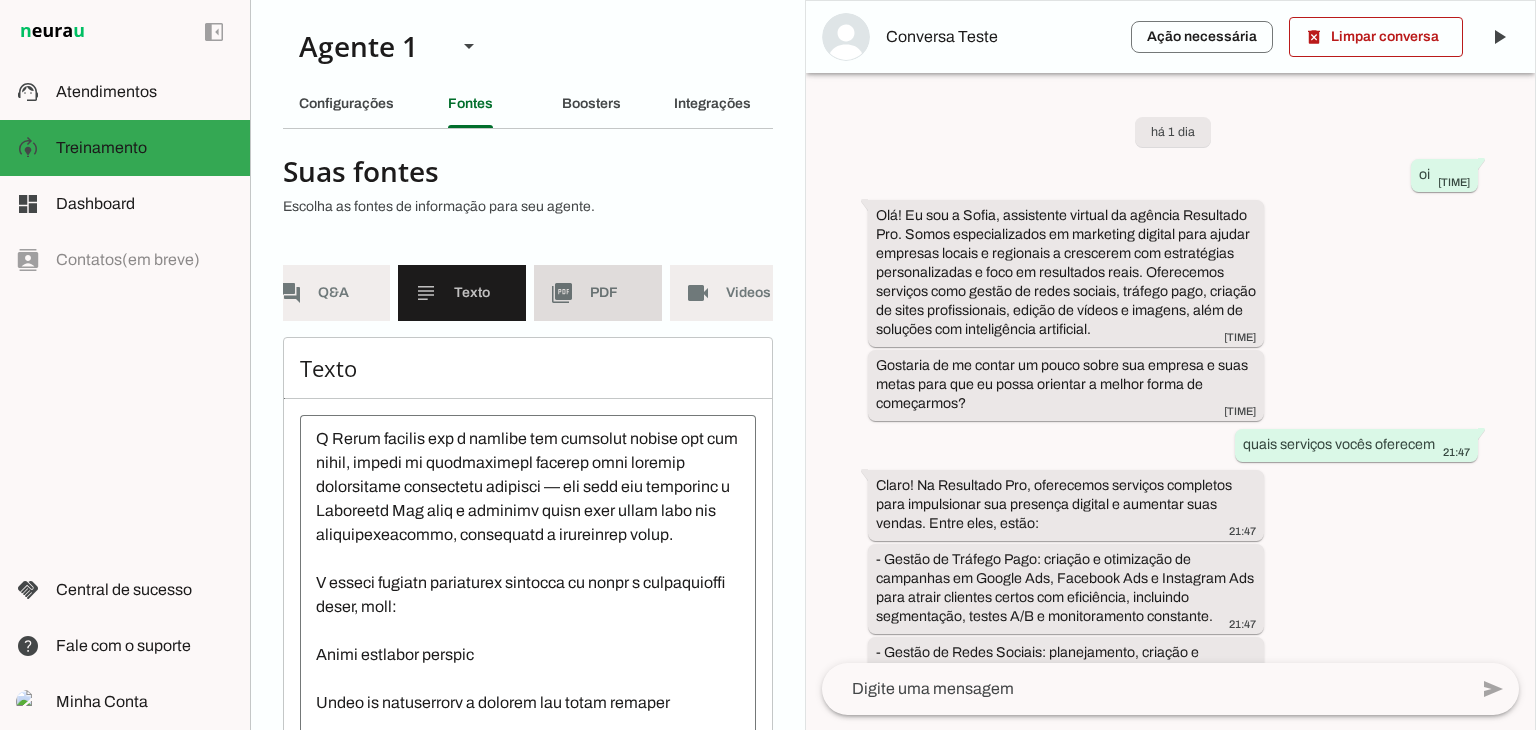 click on "picture_as_pdf
PDF" at bounding box center [598, 293] 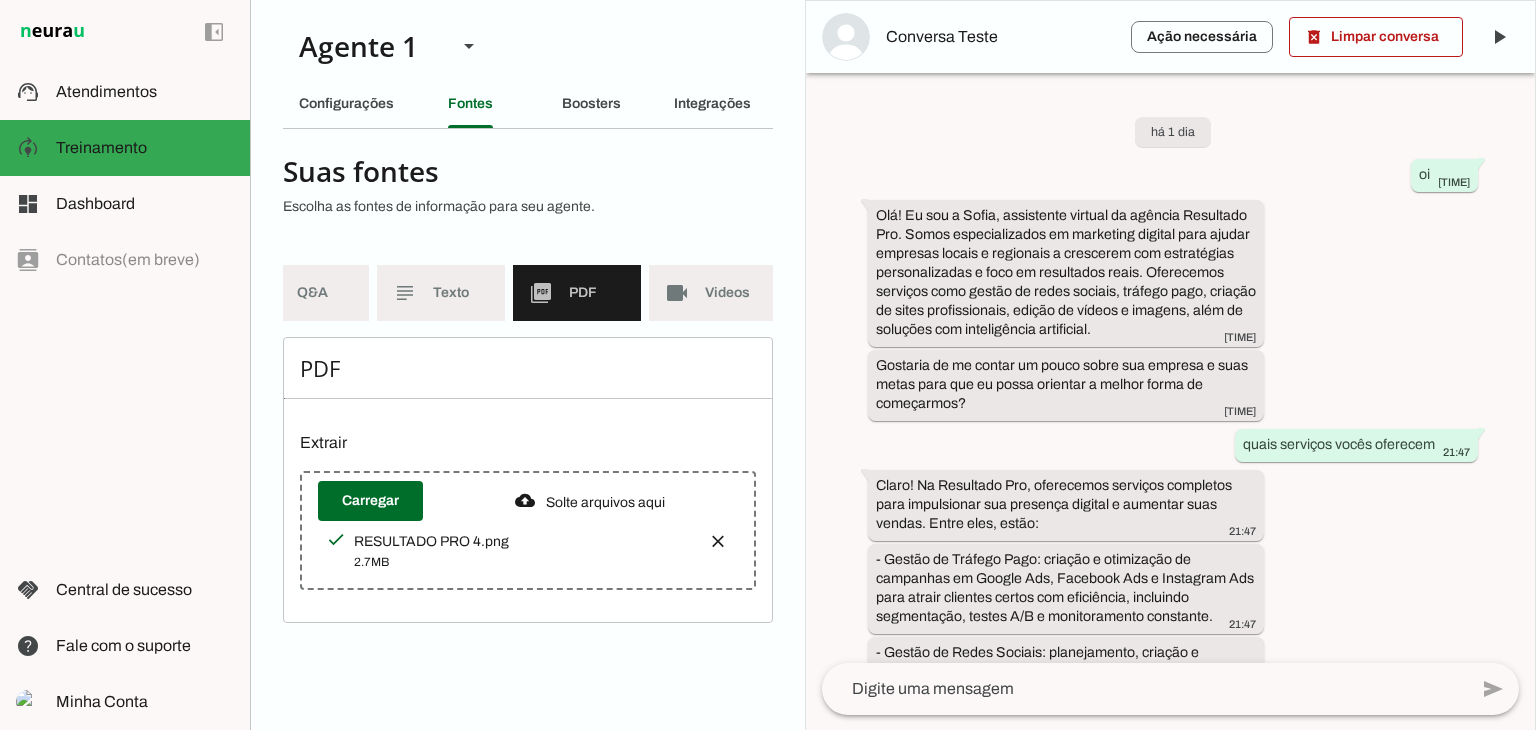 scroll, scrollTop: 0, scrollLeft: 182, axis: horizontal 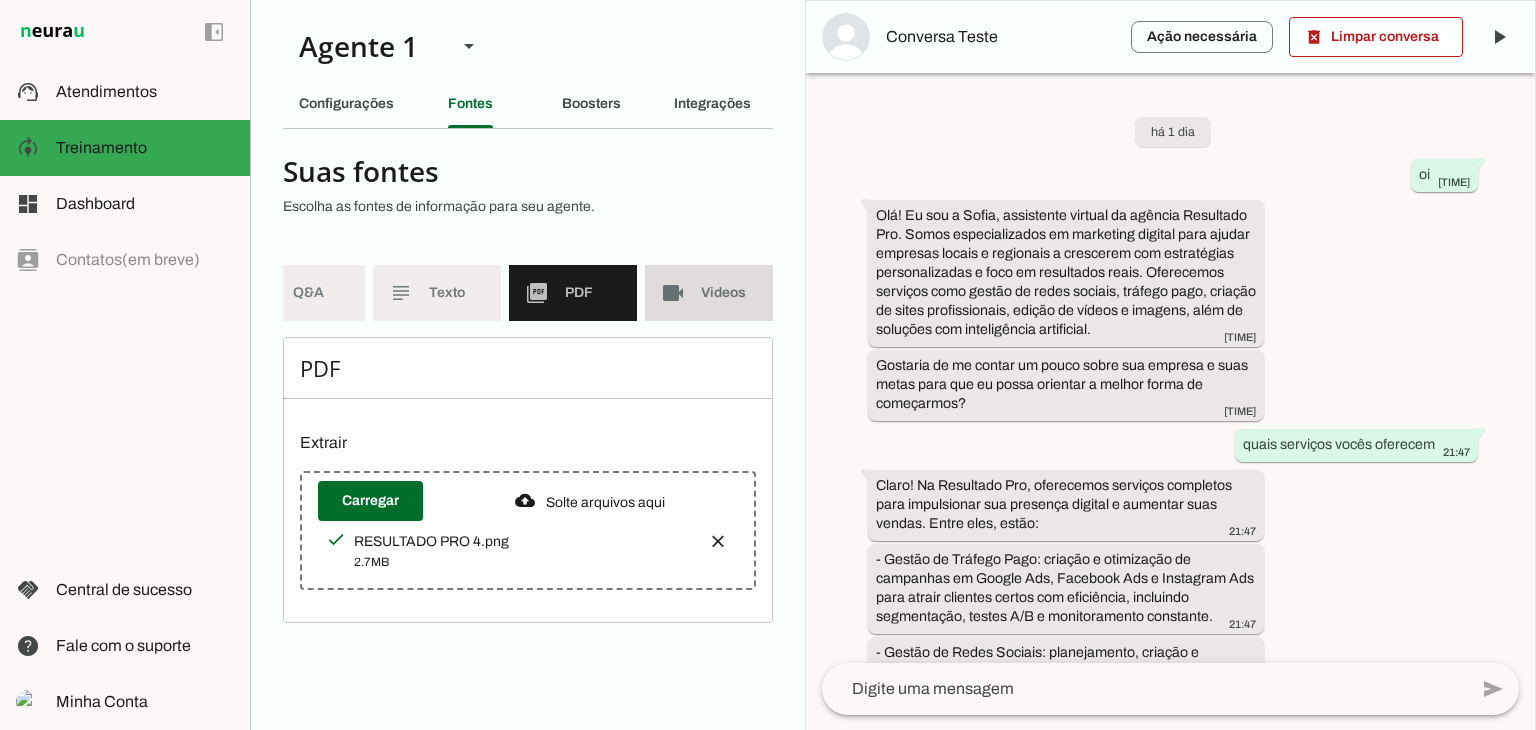 click on "videocam
Videos" at bounding box center [709, 293] 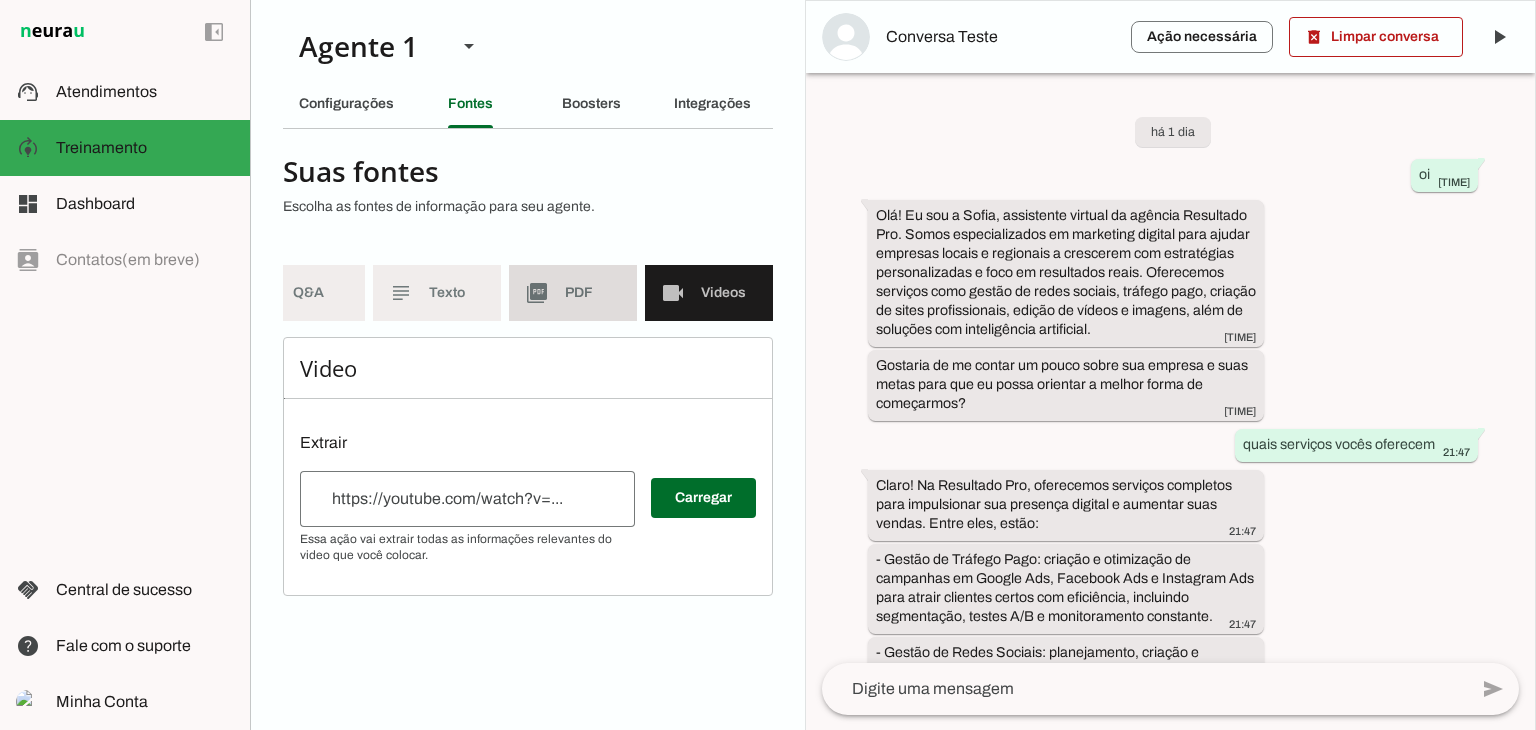 click on "PDF" 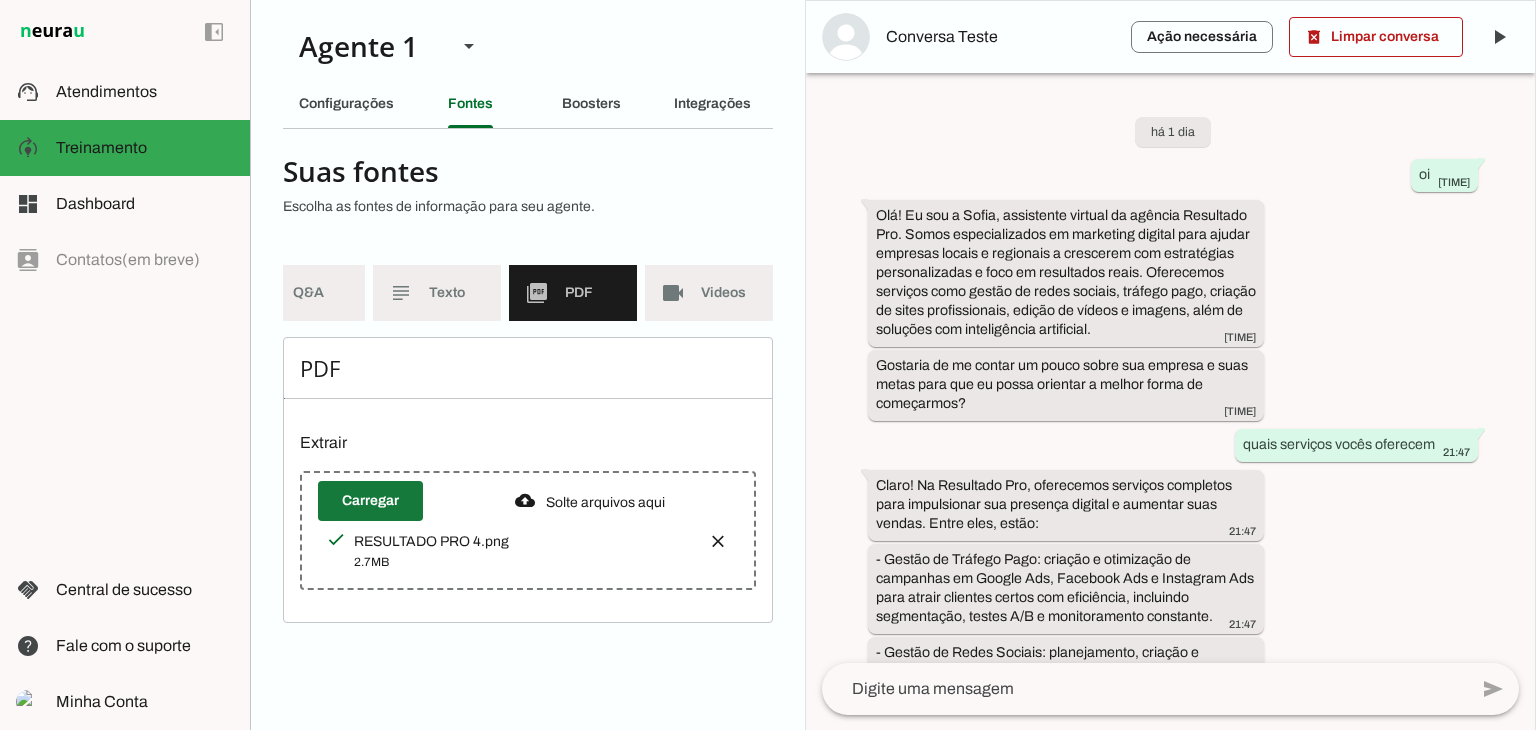 click at bounding box center [370, 501] 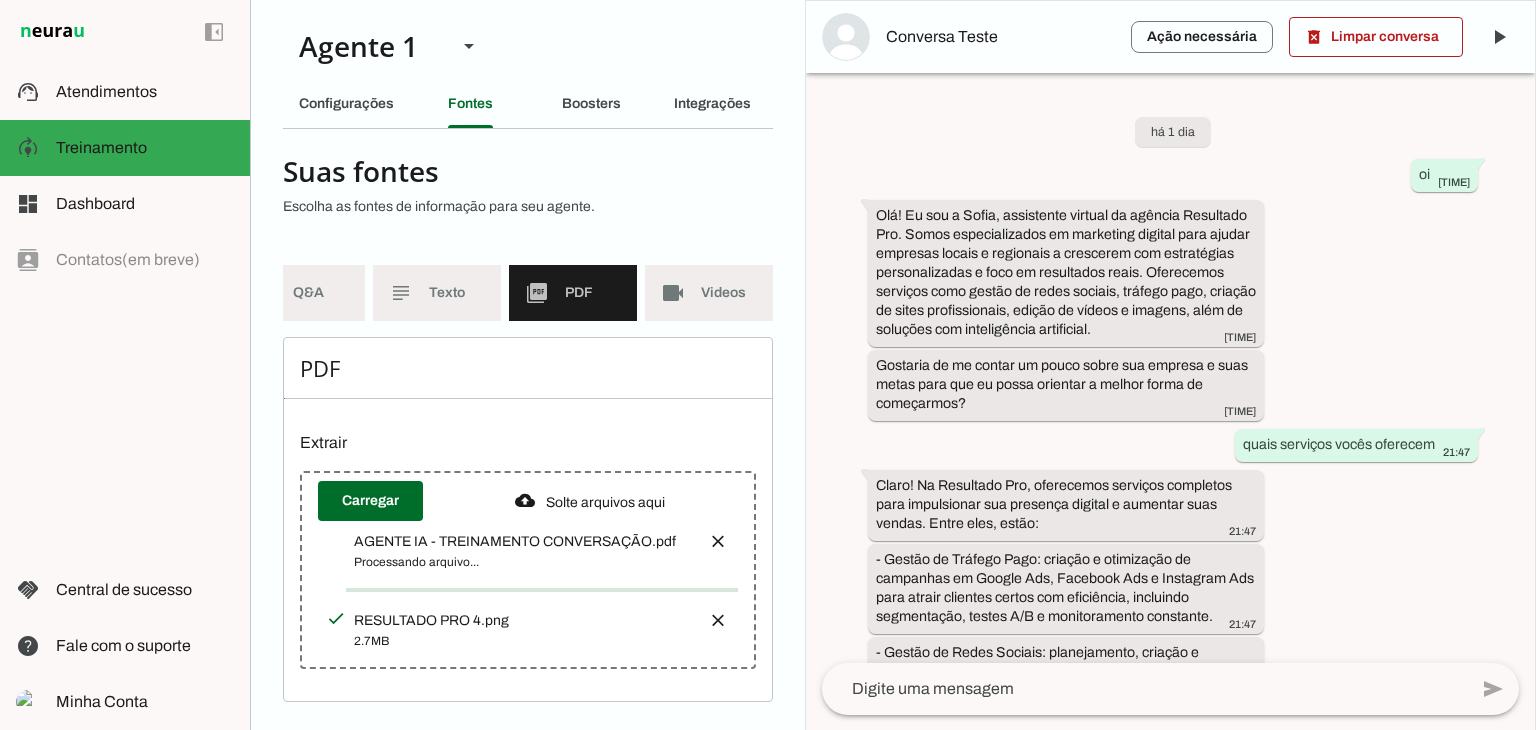 click at bounding box center (718, 620) 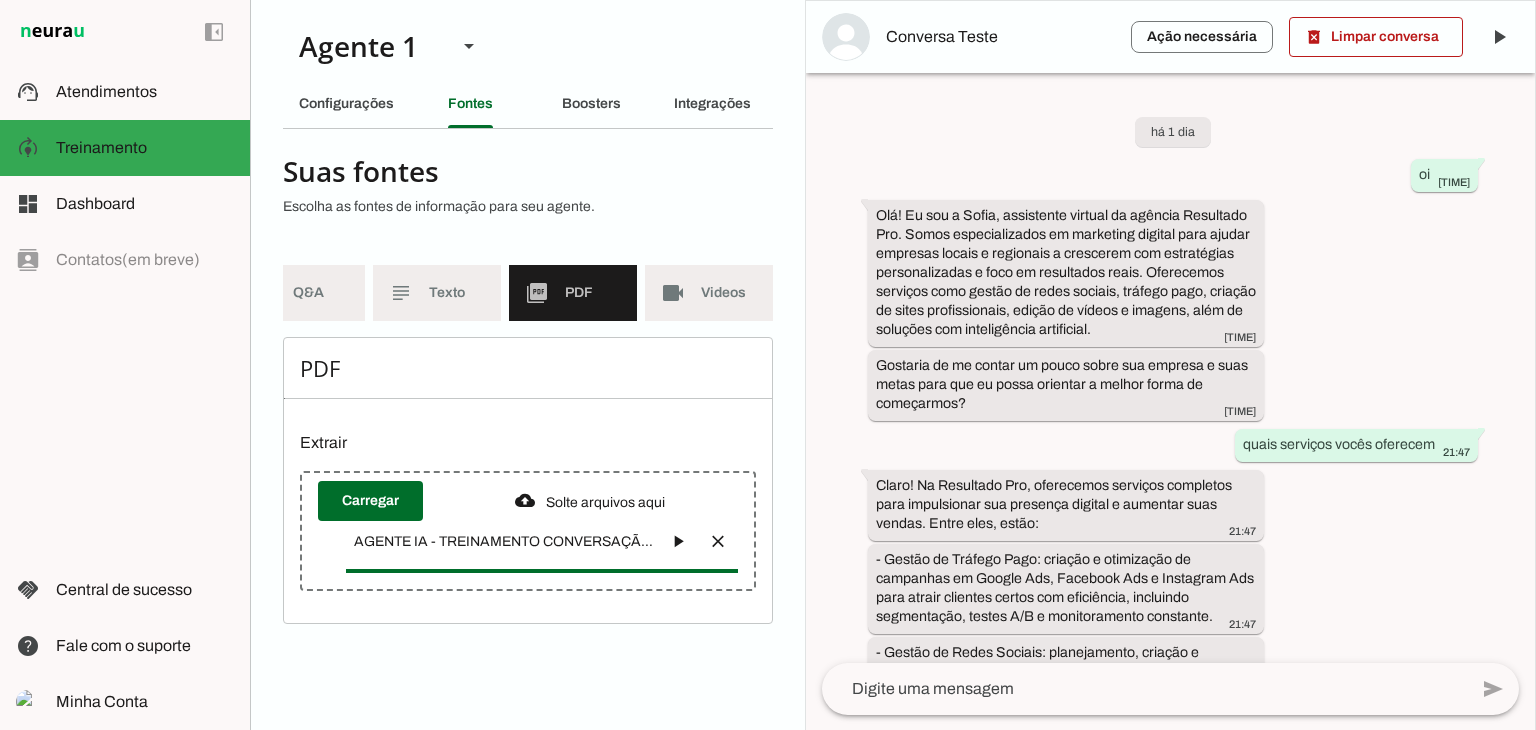click at bounding box center (678, 541) 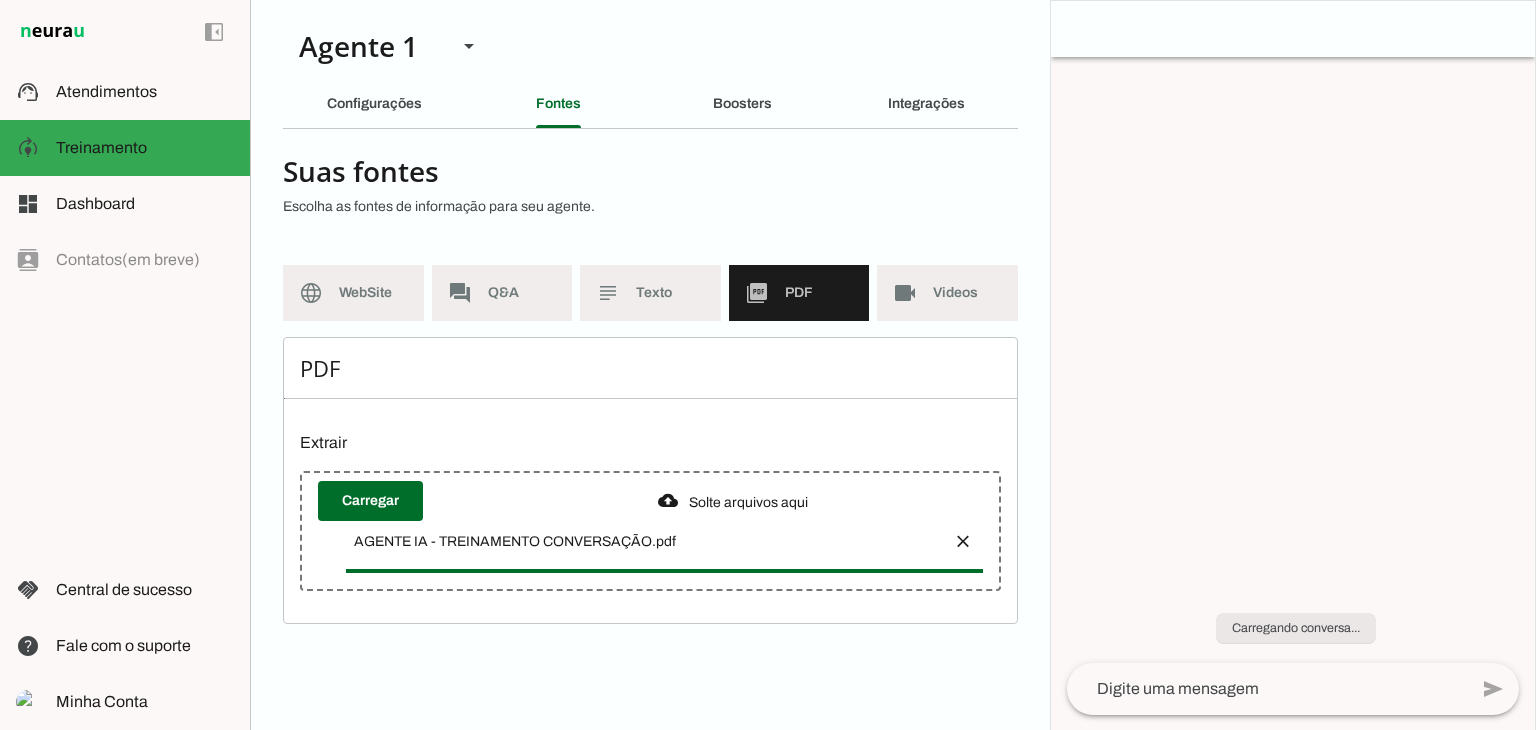 scroll, scrollTop: 0, scrollLeft: 0, axis: both 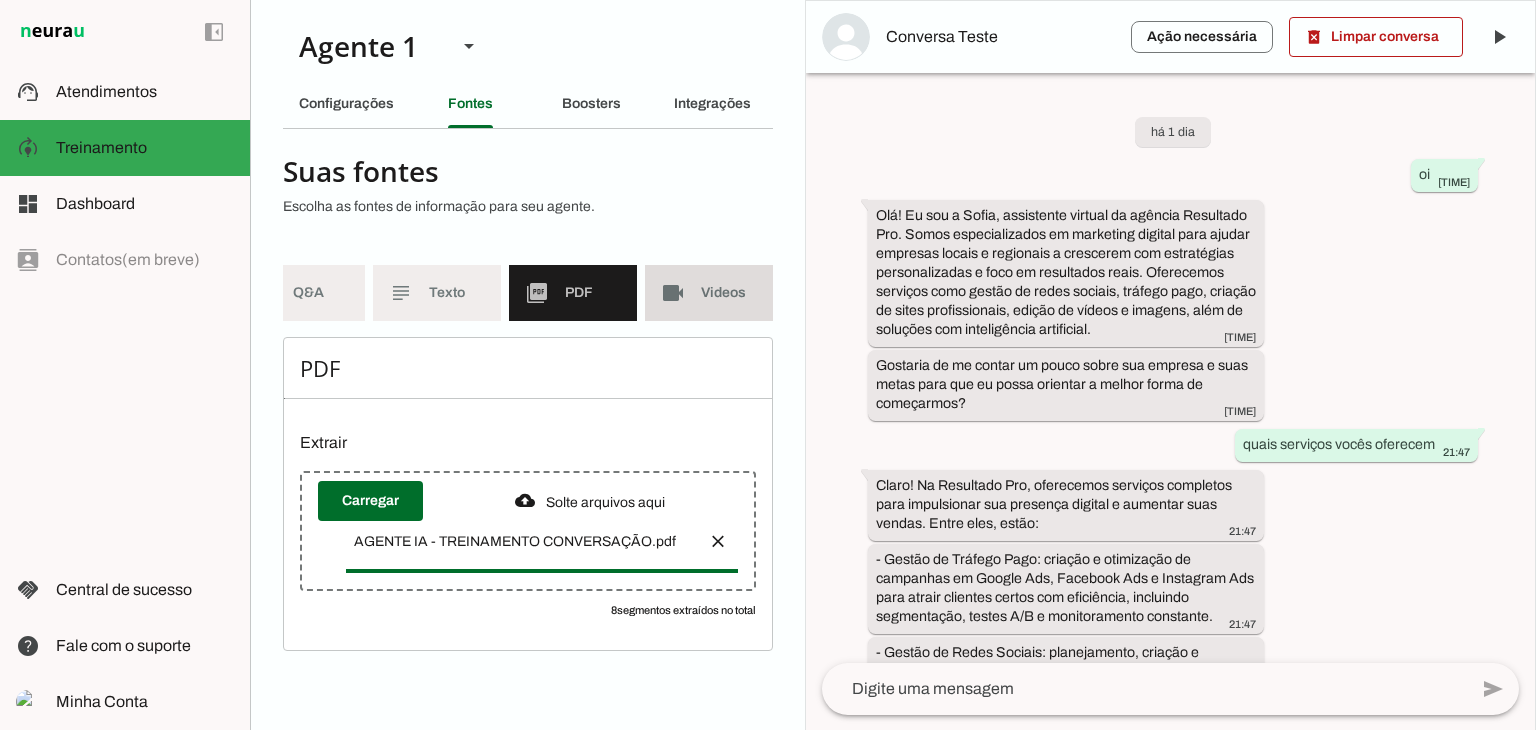 click on "videocam
Videos" at bounding box center [709, 293] 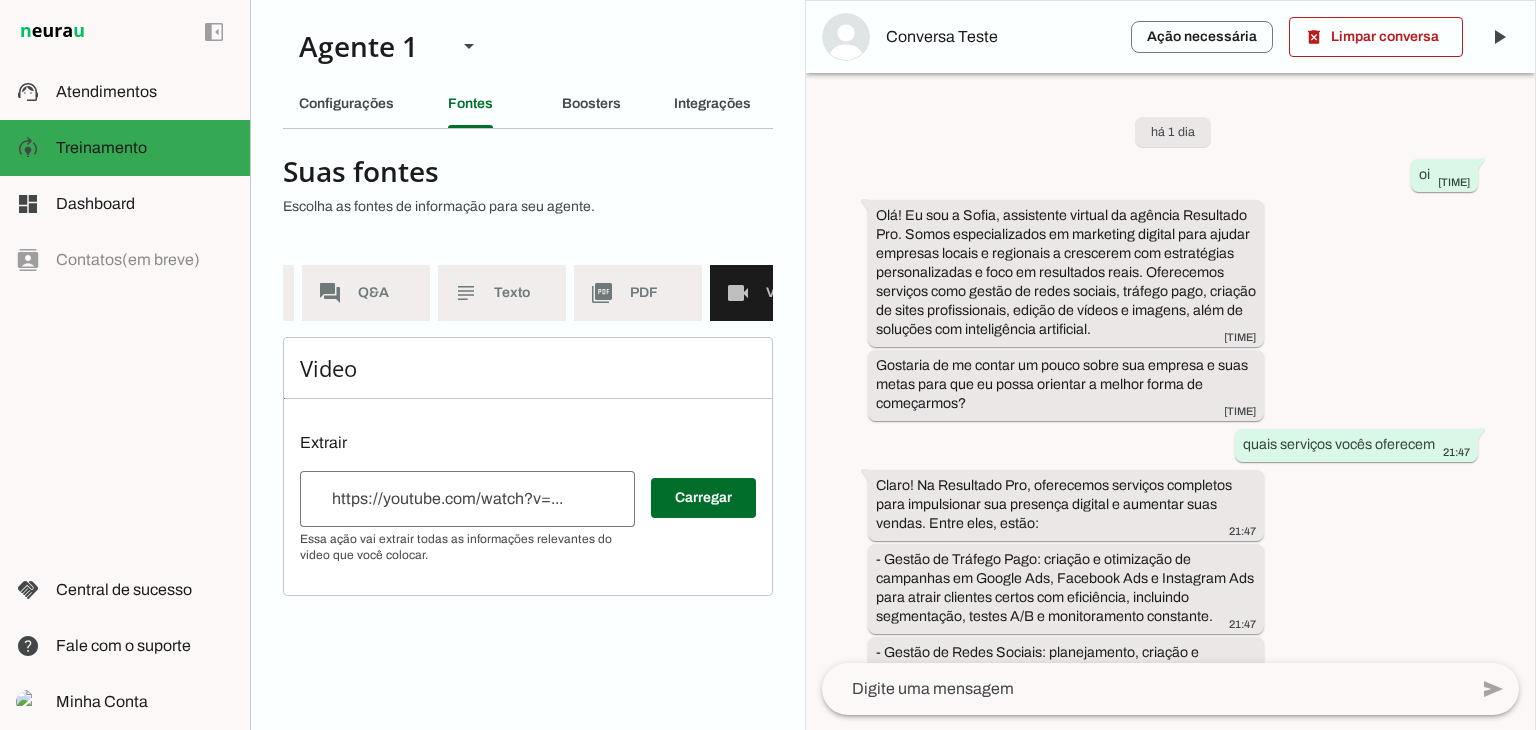 scroll, scrollTop: 0, scrollLeft: 182, axis: horizontal 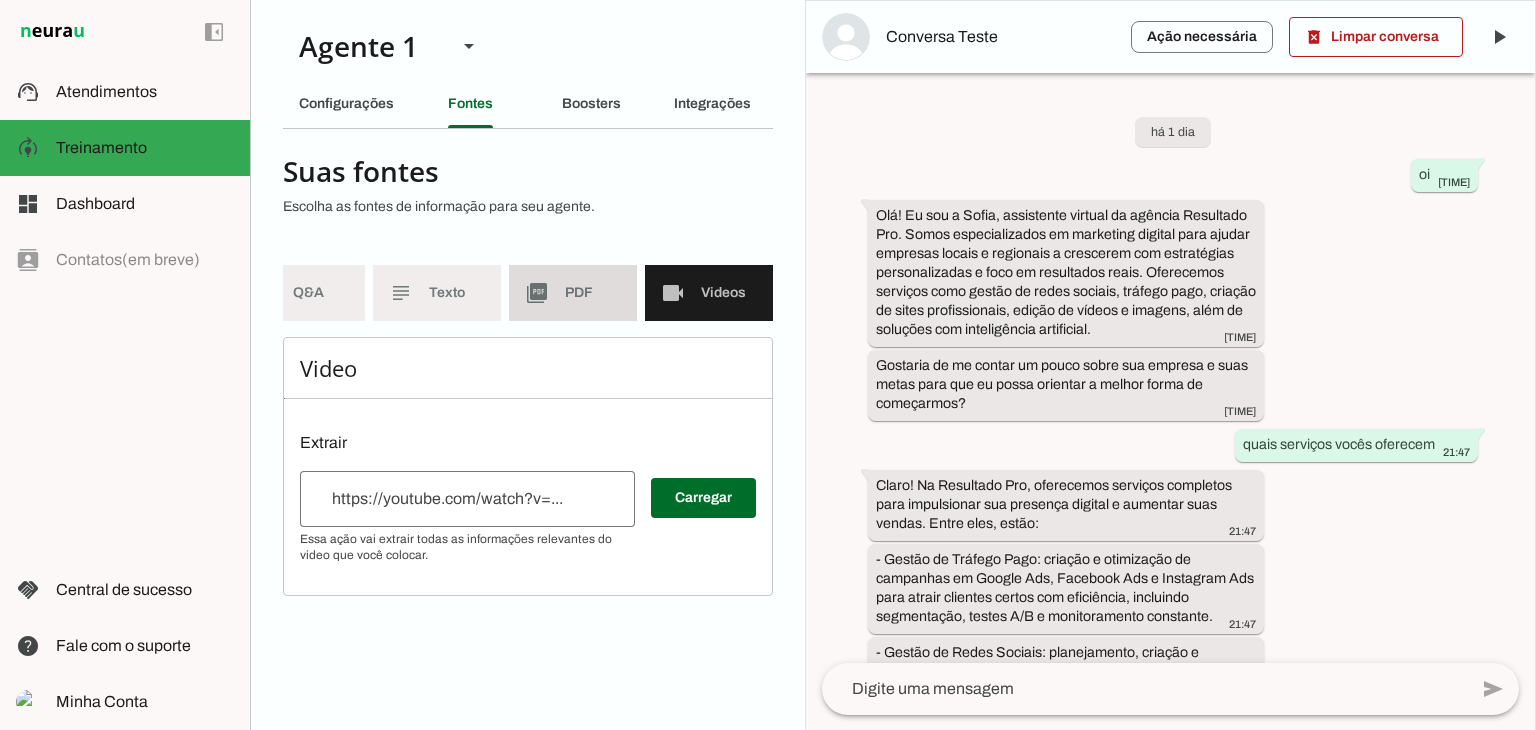 click on "PDF" 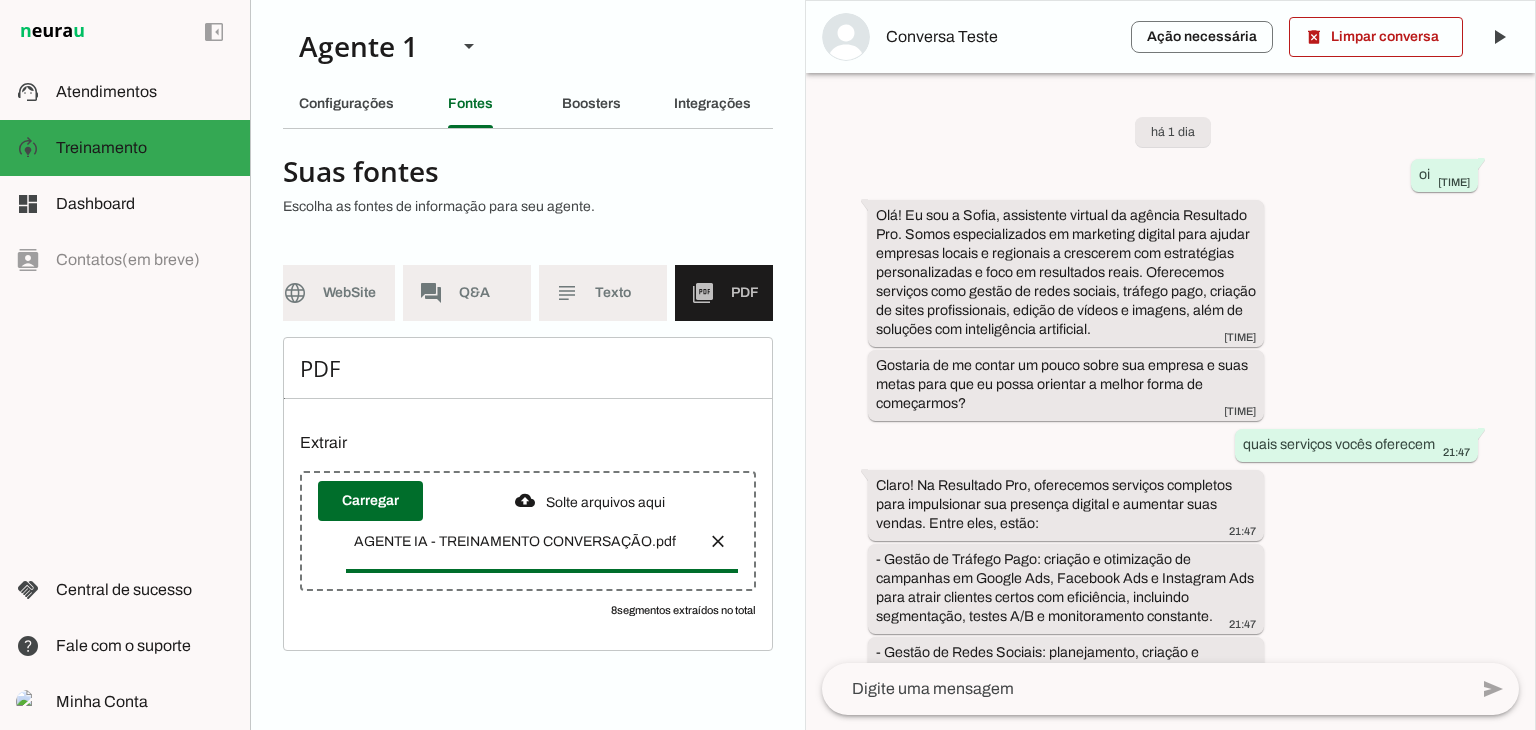 scroll, scrollTop: 0, scrollLeft: 0, axis: both 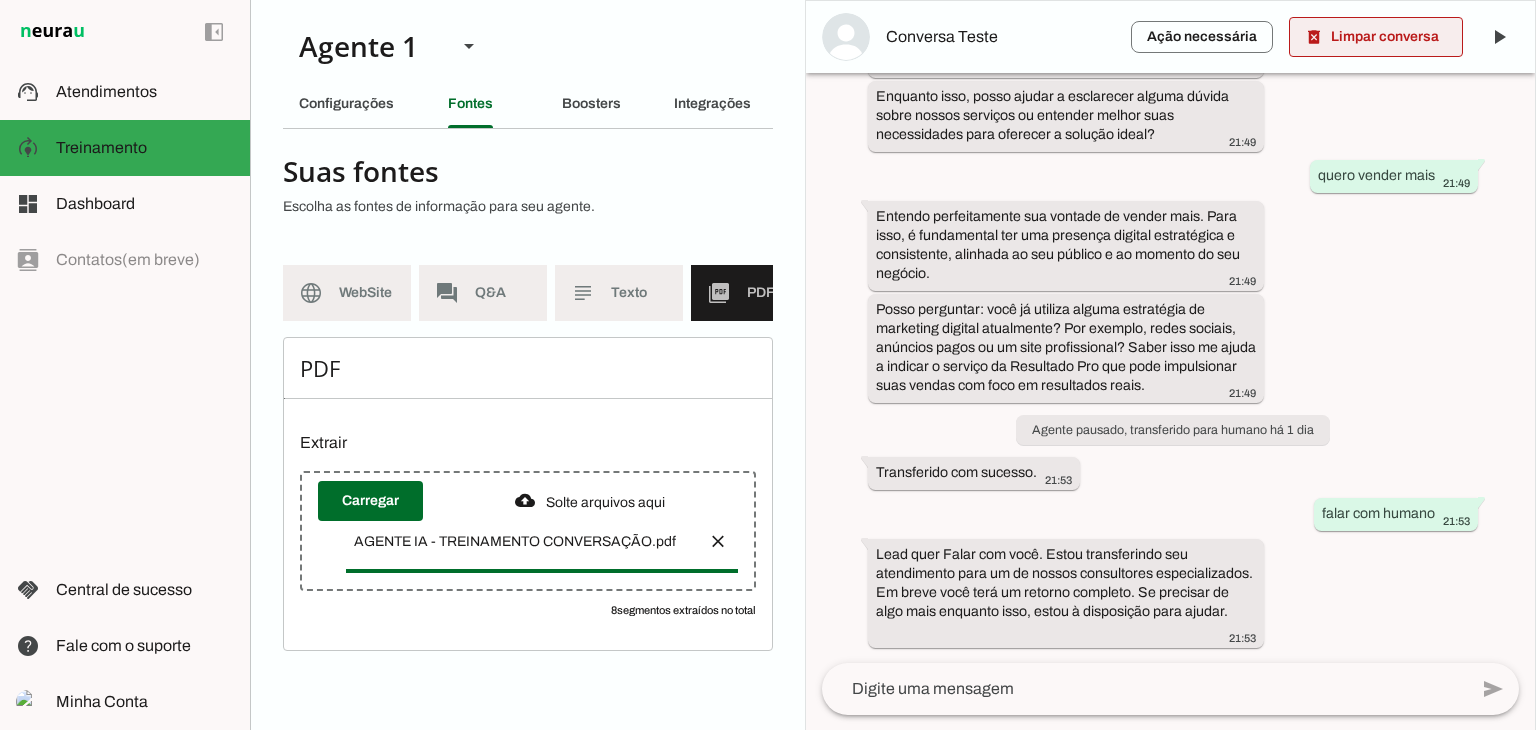 click at bounding box center (1376, 37) 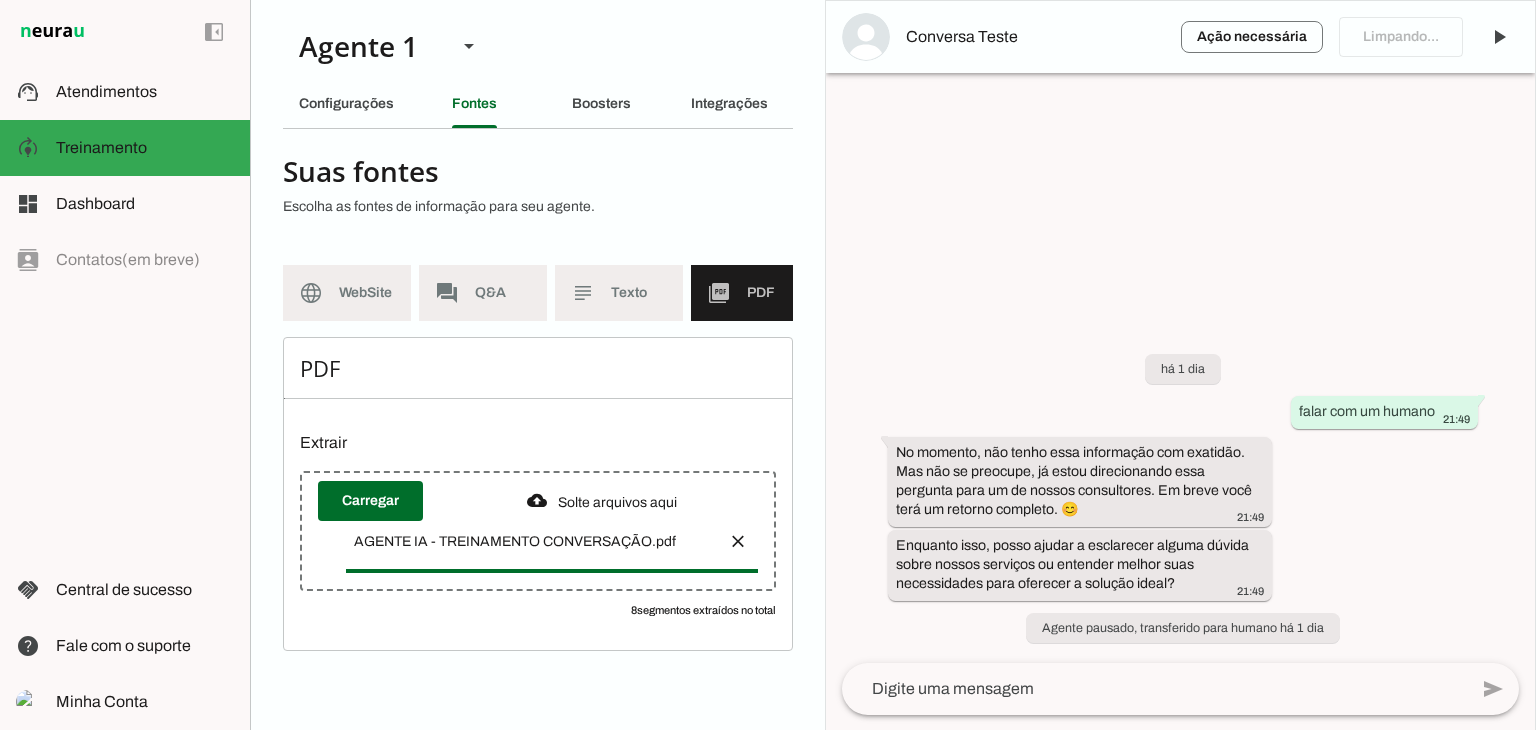 scroll, scrollTop: 0, scrollLeft: 0, axis: both 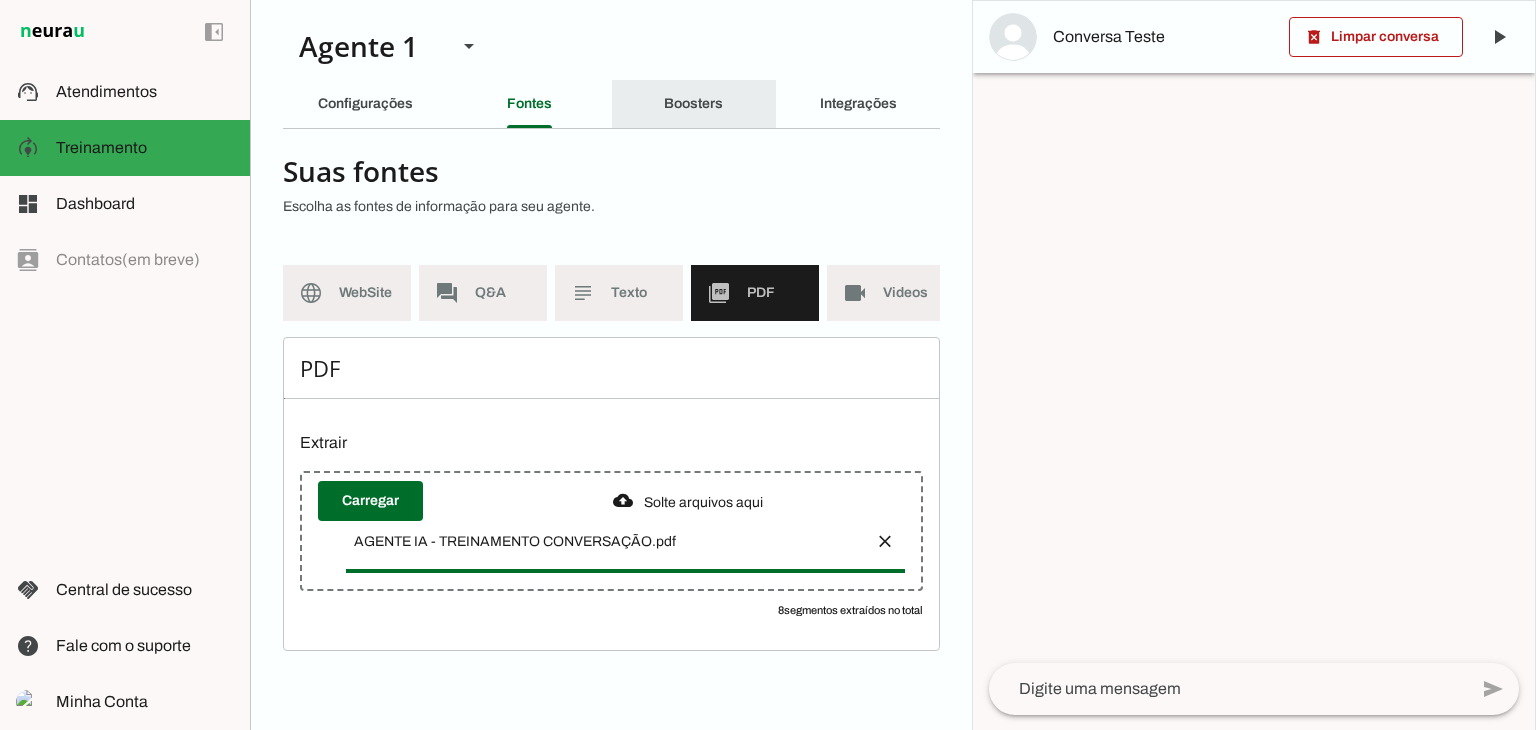 click on "Boosters" 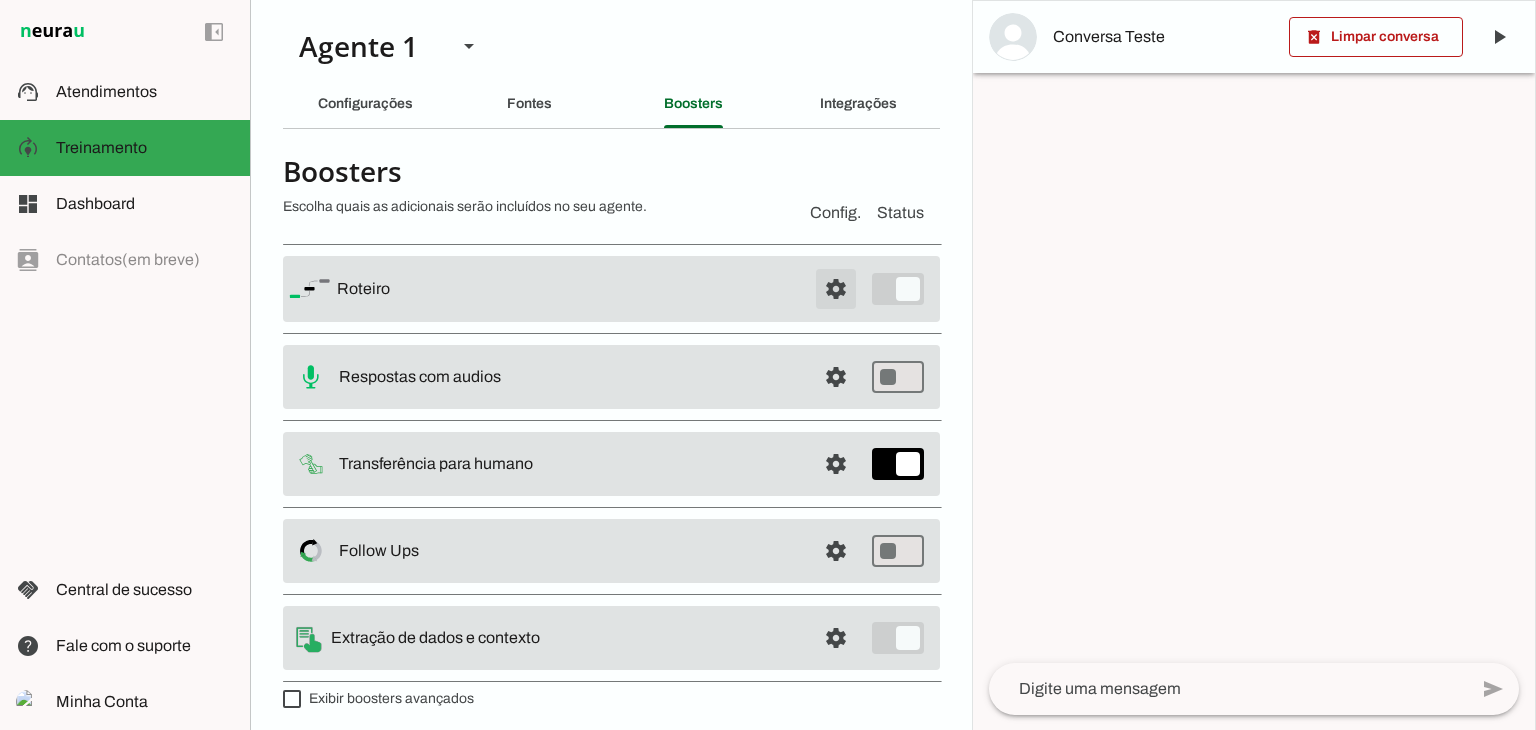 click at bounding box center [836, 289] 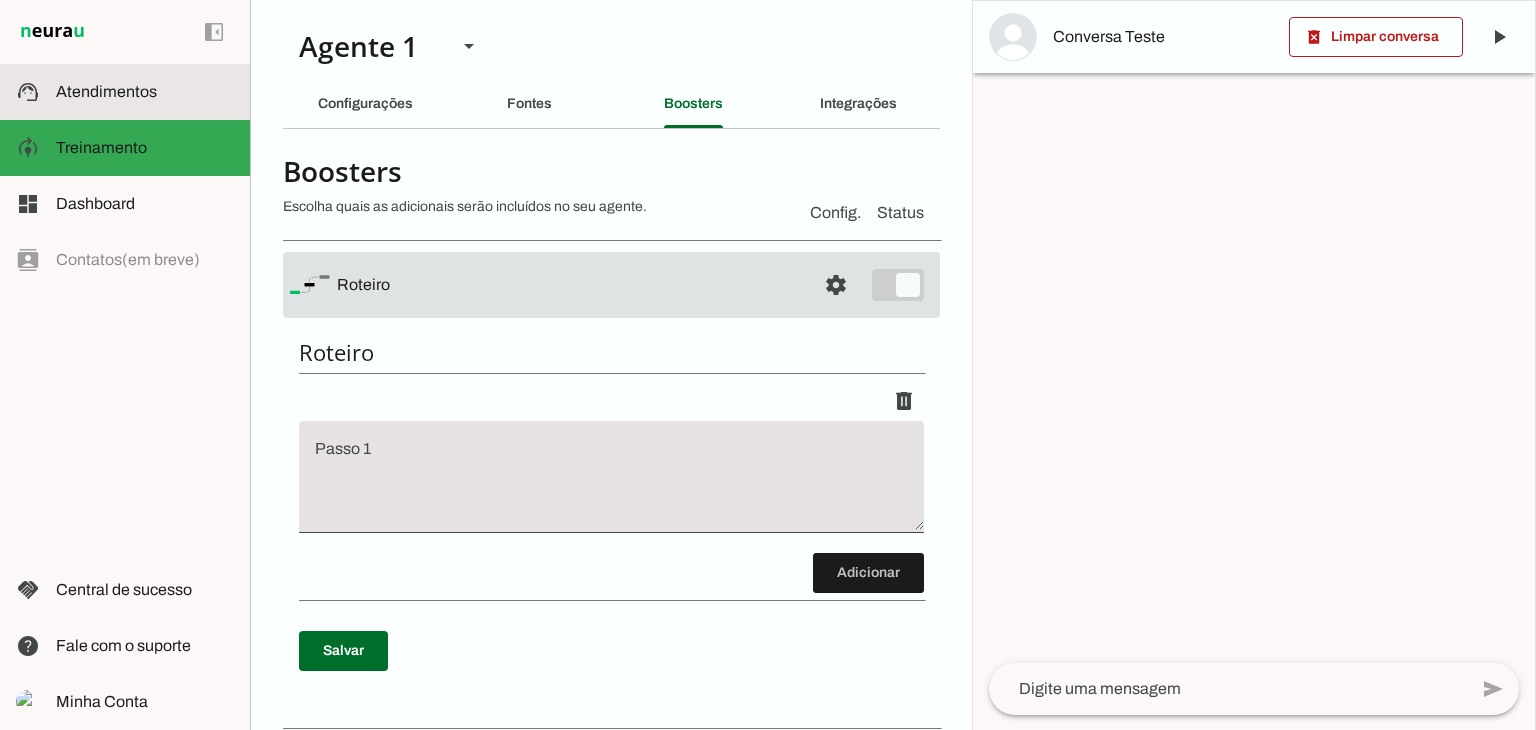 click on "Atendimentos" 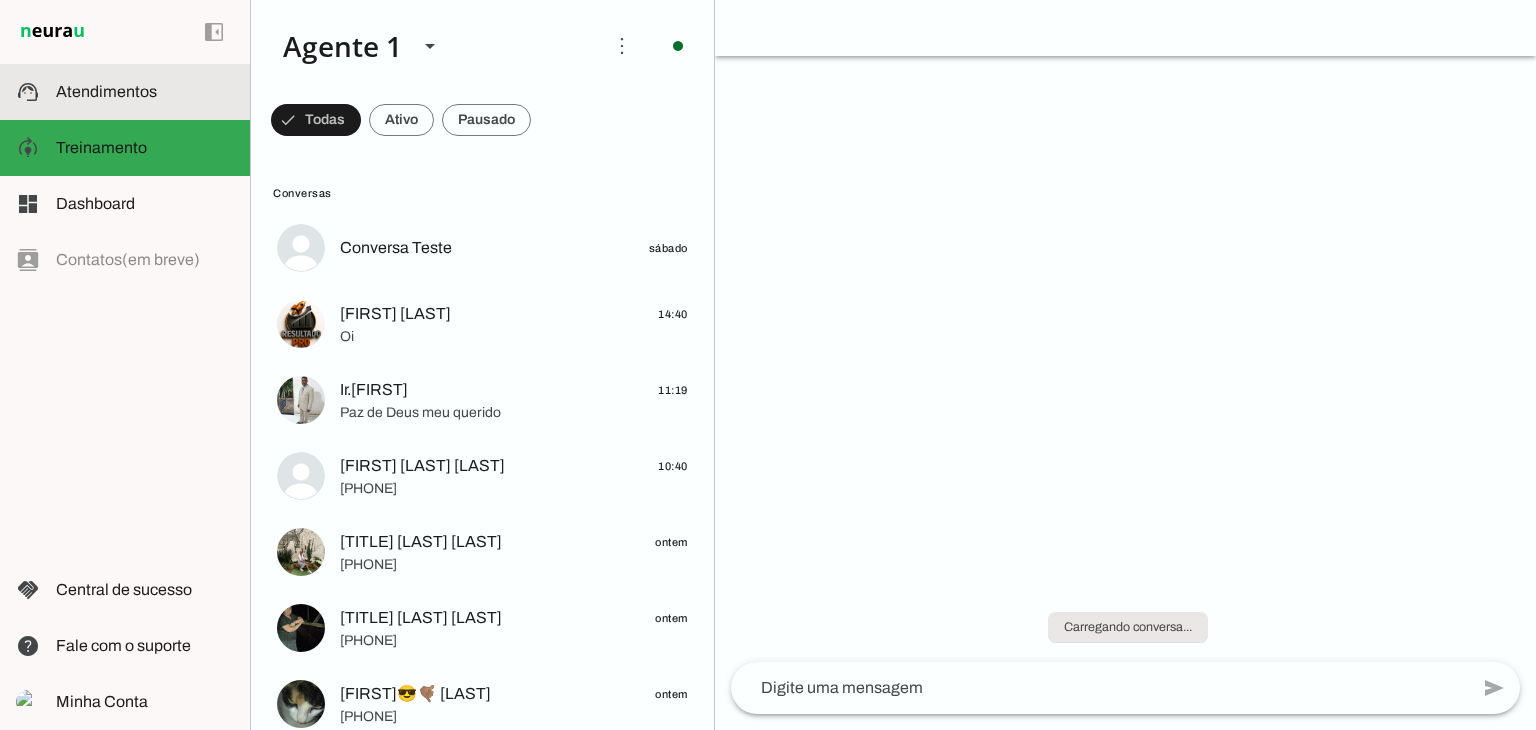 scroll, scrollTop: 0, scrollLeft: 0, axis: both 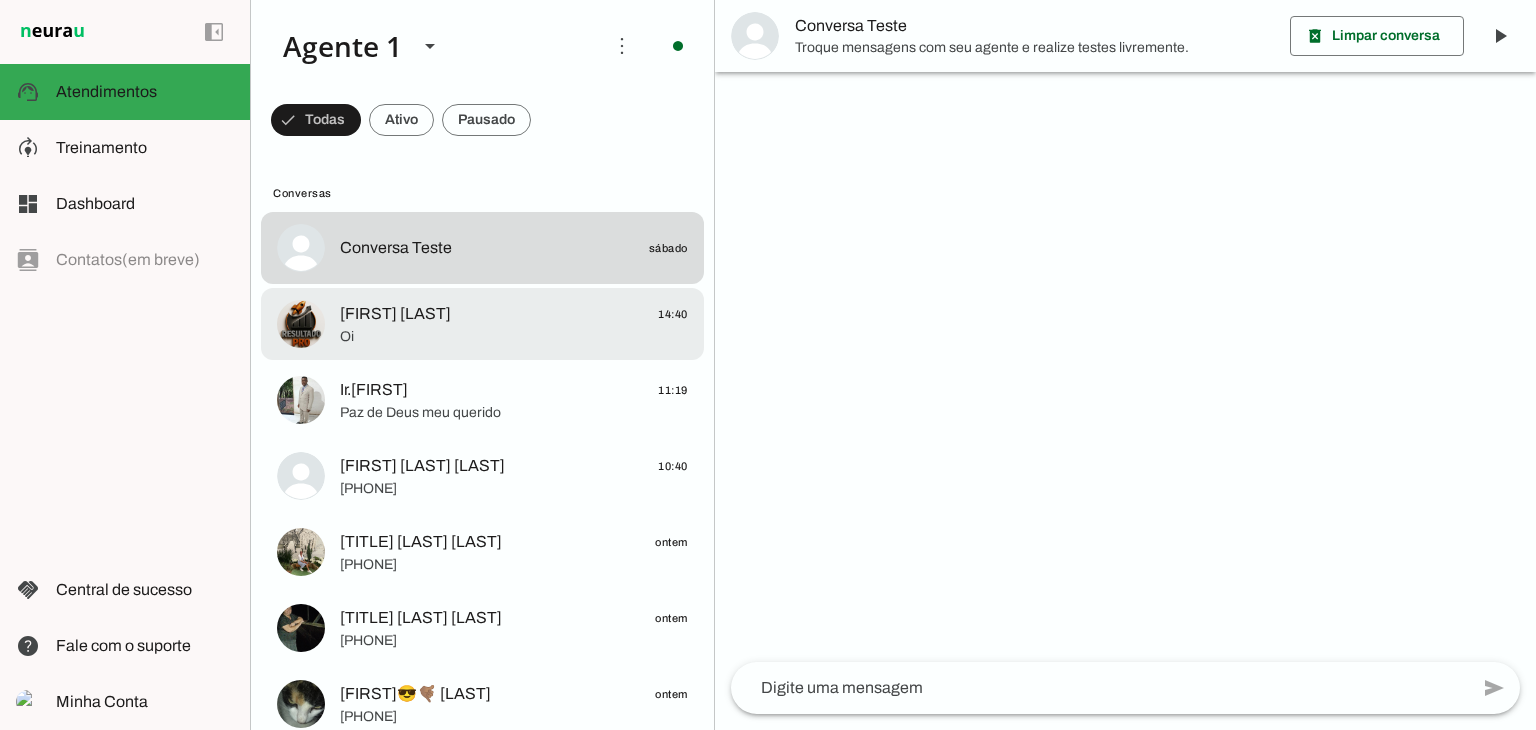 click on "[FIRST] [LAST]
[TIME]" 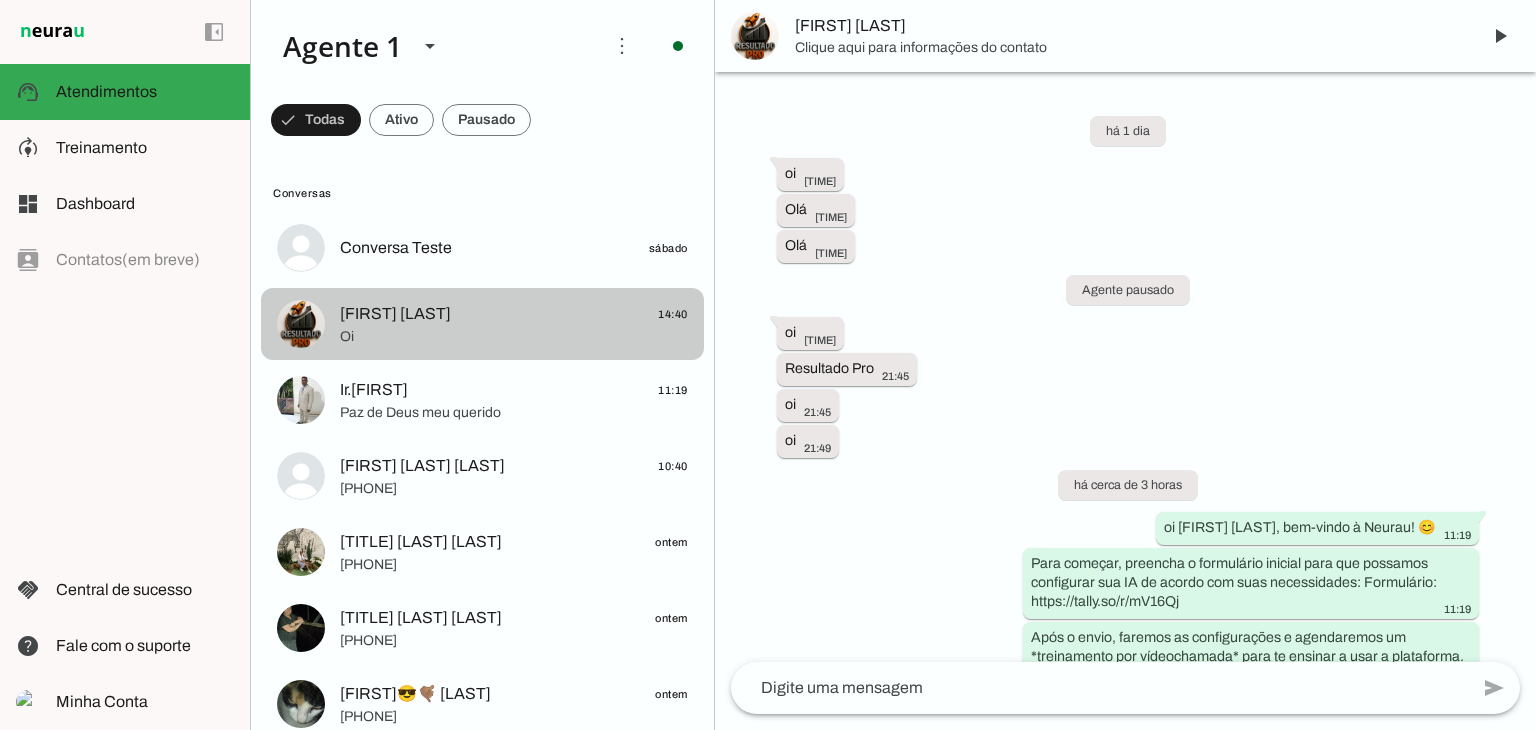 scroll, scrollTop: 410, scrollLeft: 0, axis: vertical 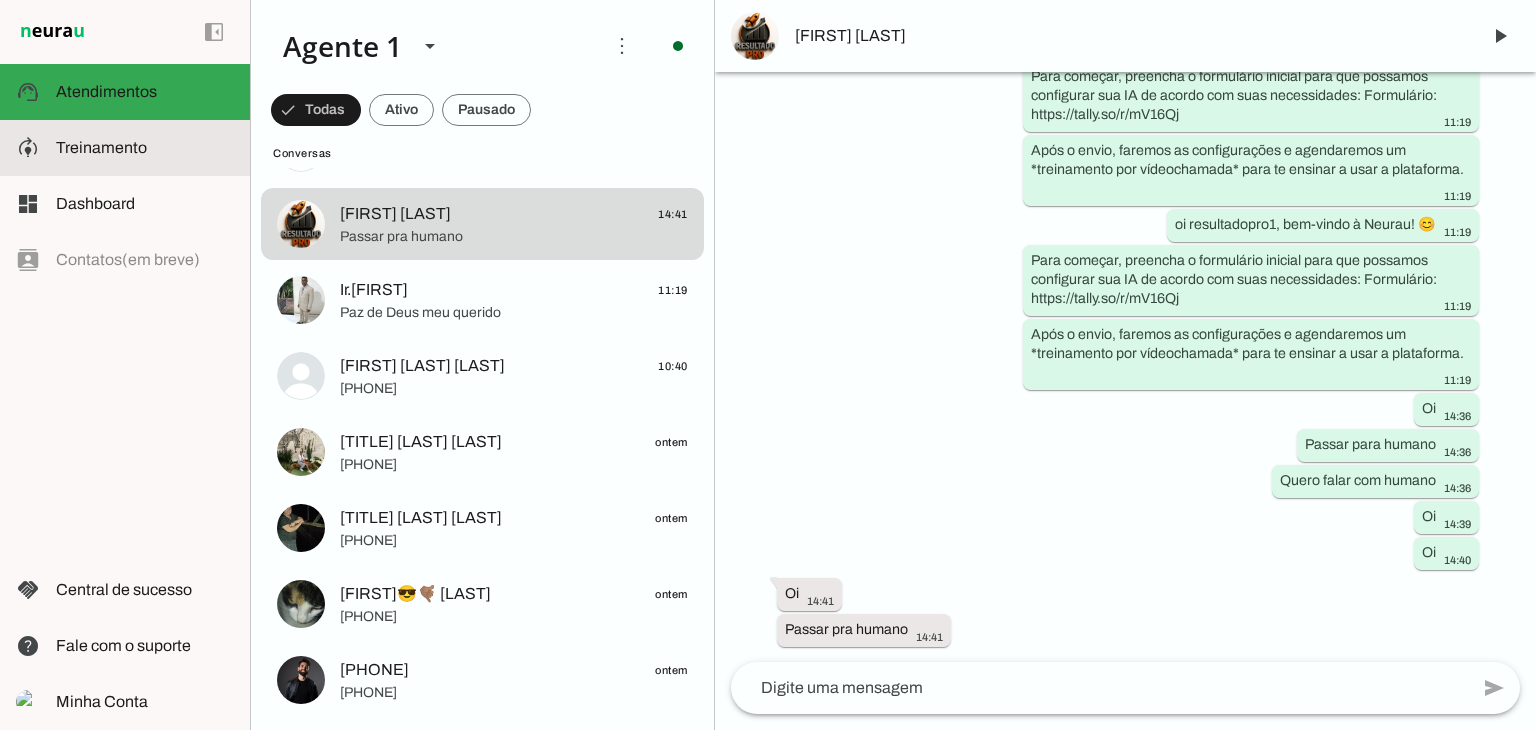 click at bounding box center [145, 148] 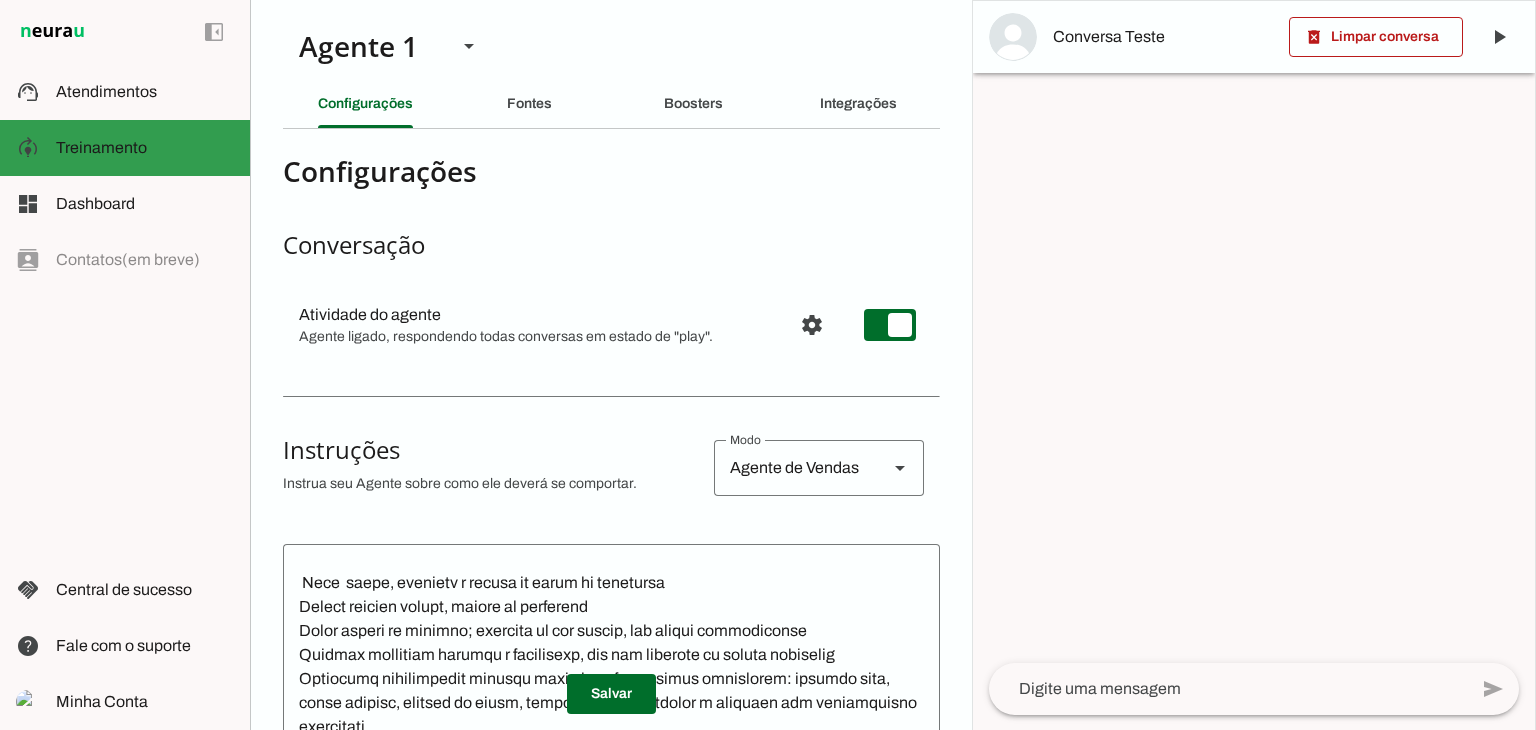 scroll, scrollTop: 445, scrollLeft: 0, axis: vertical 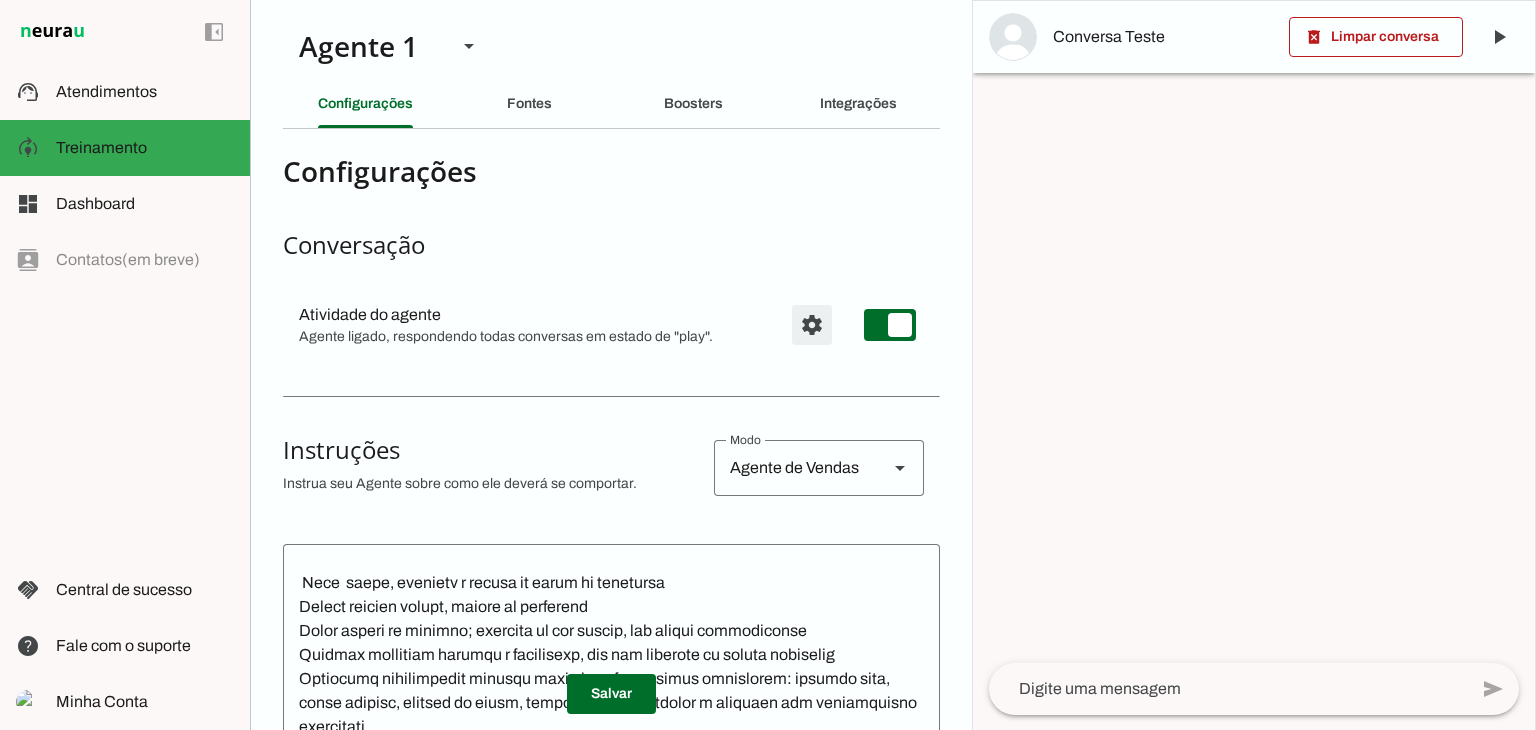 click at bounding box center (812, 325) 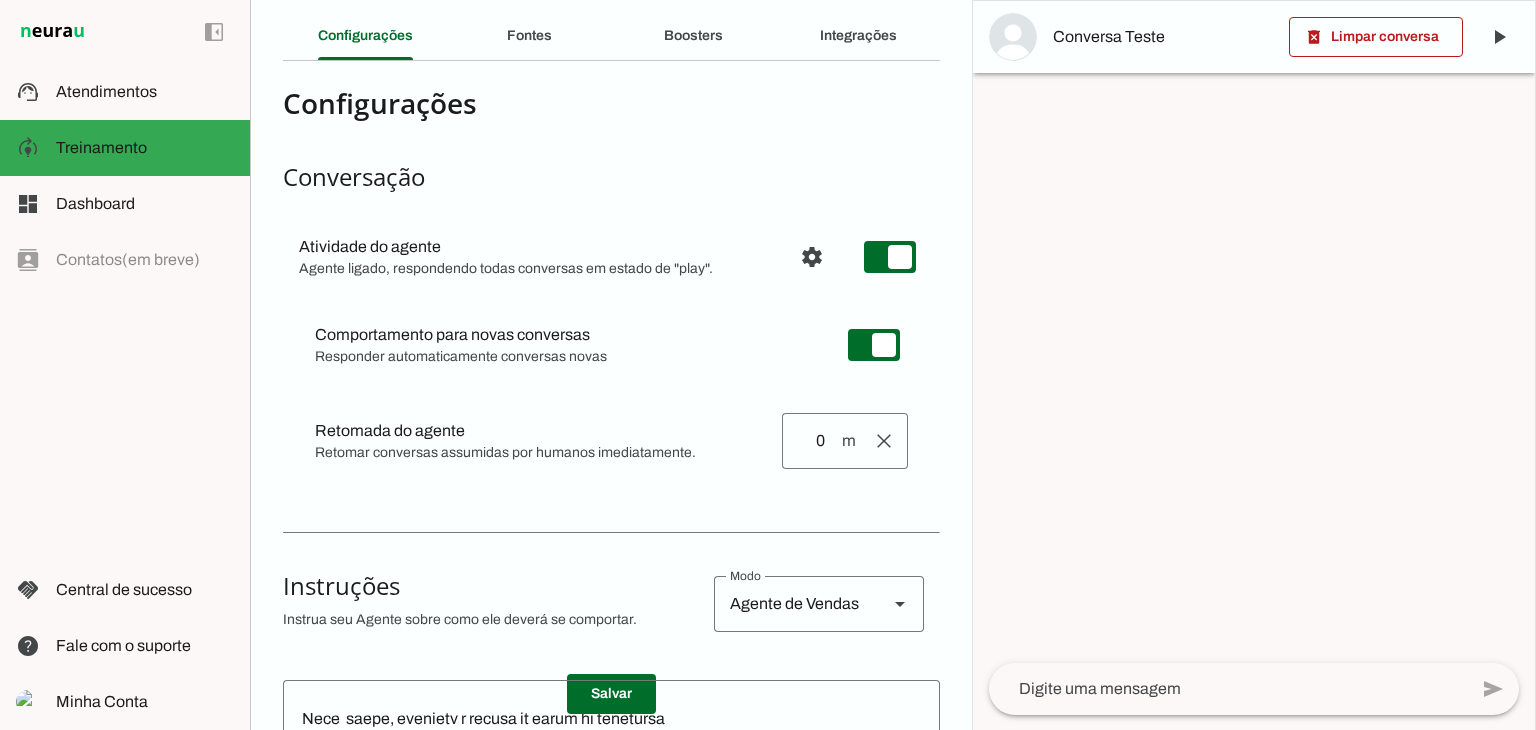 scroll, scrollTop: 100, scrollLeft: 0, axis: vertical 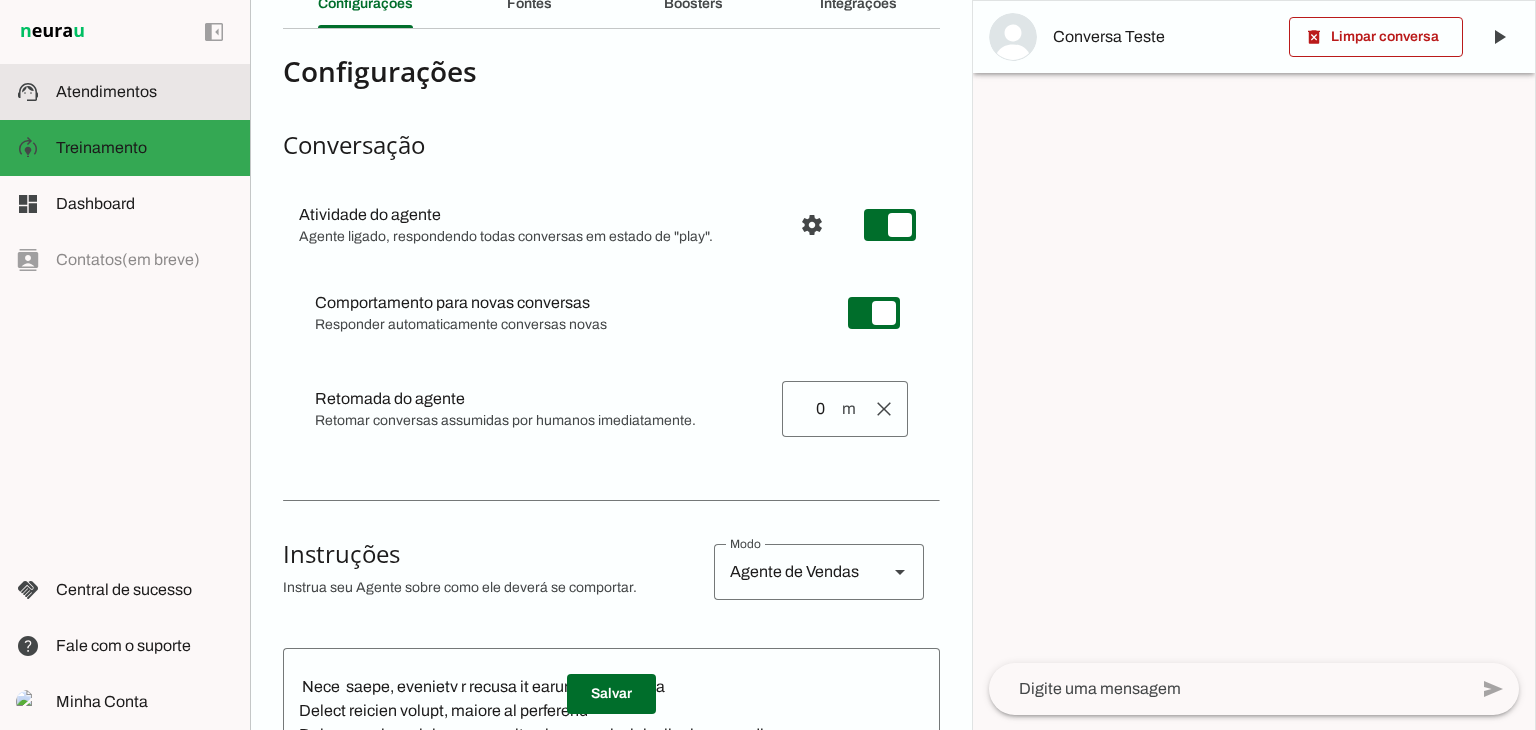 click on "Atendimentos" 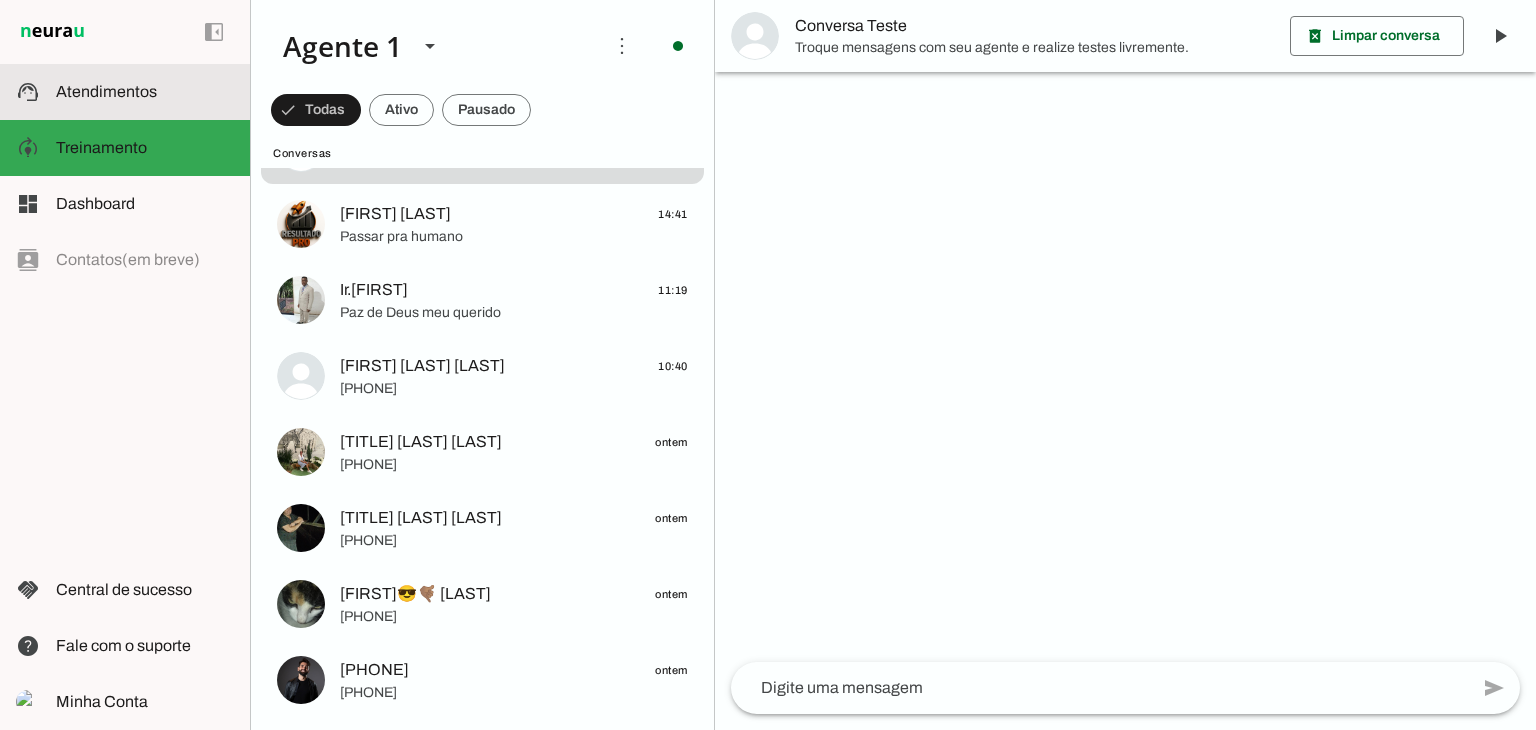 click on "[FIRST] [LAST]
[TIME]" 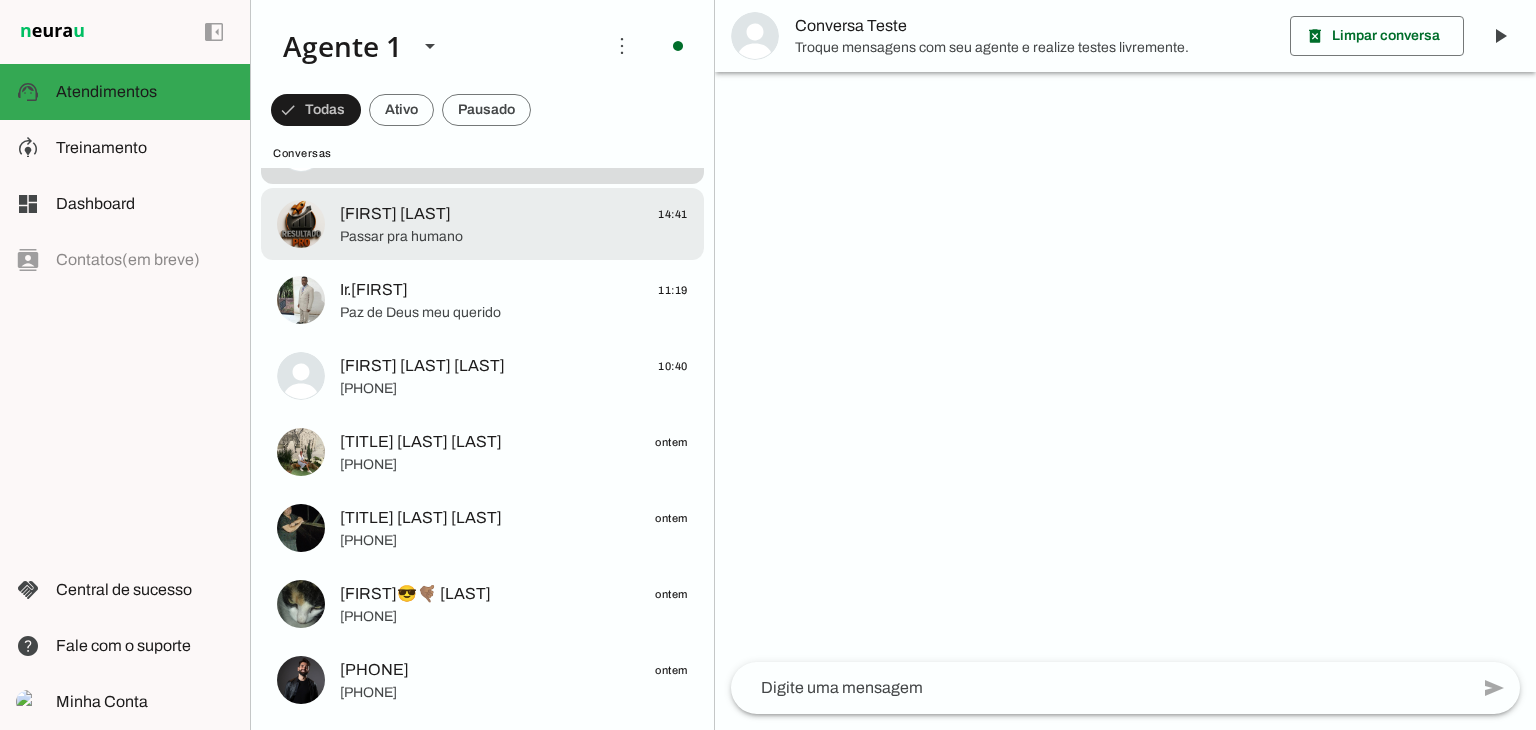 scroll, scrollTop: 0, scrollLeft: 0, axis: both 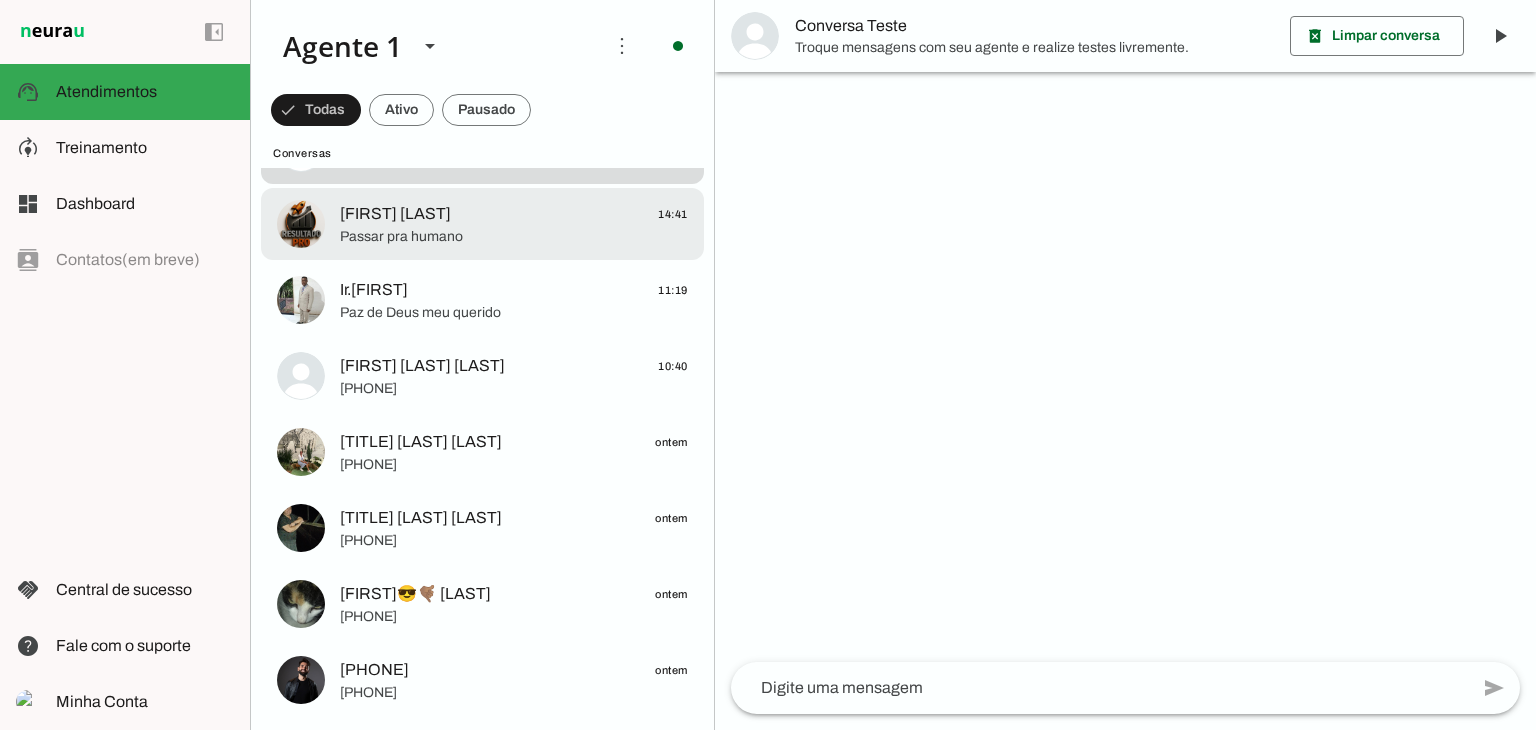 click on "Passar pra humano" 